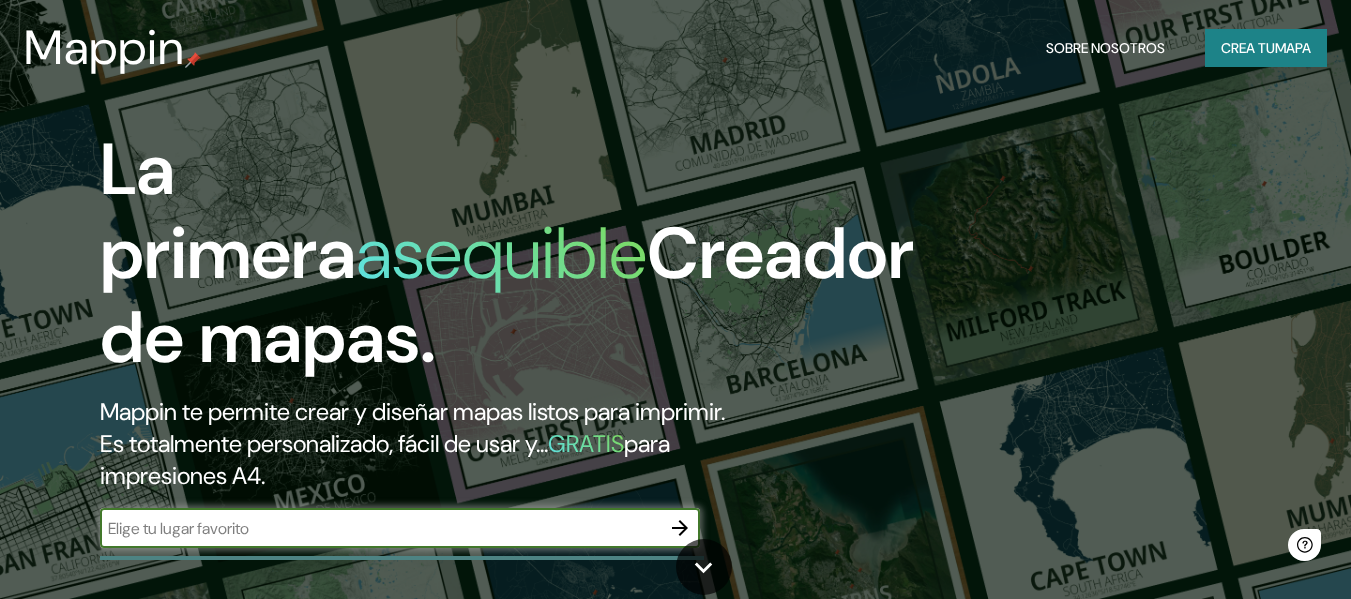 scroll, scrollTop: 0, scrollLeft: 0, axis: both 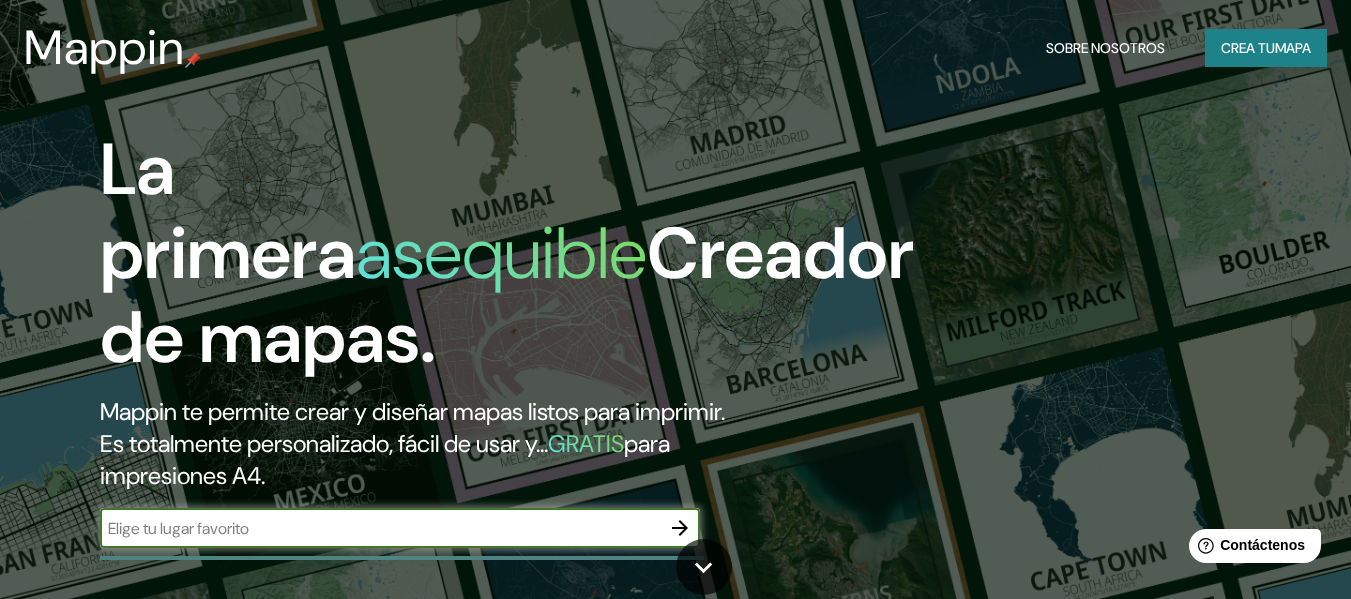 click on "Creador de mapas." at bounding box center [507, 295] 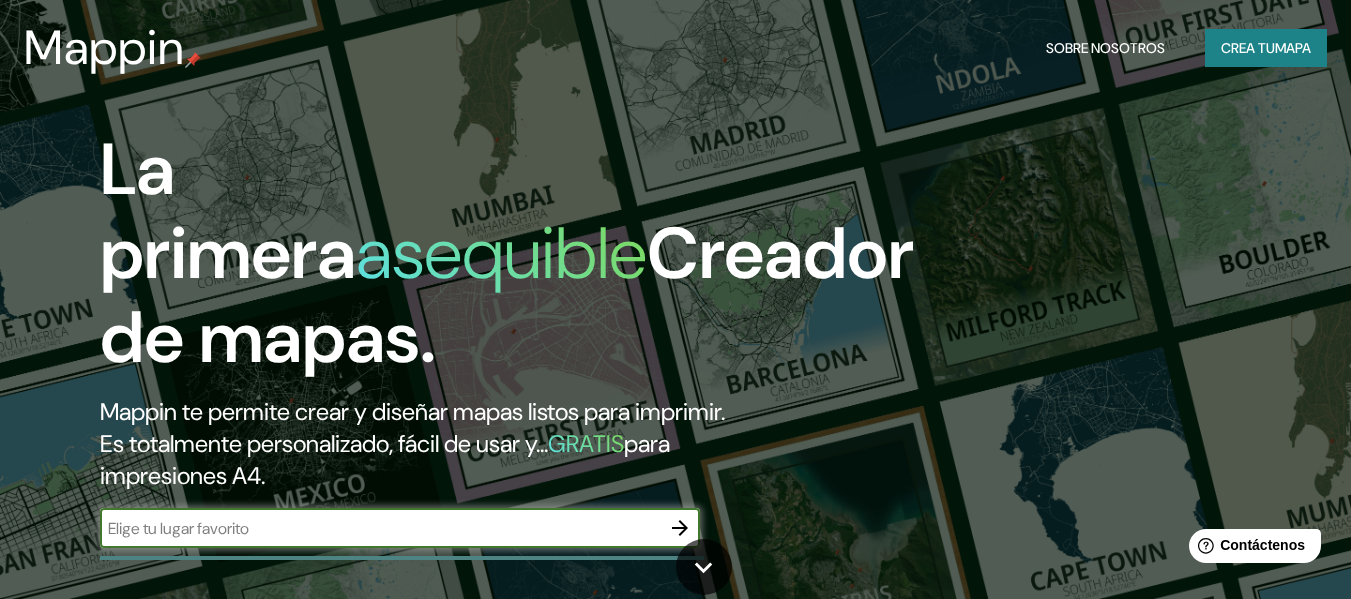 click at bounding box center (380, 528) 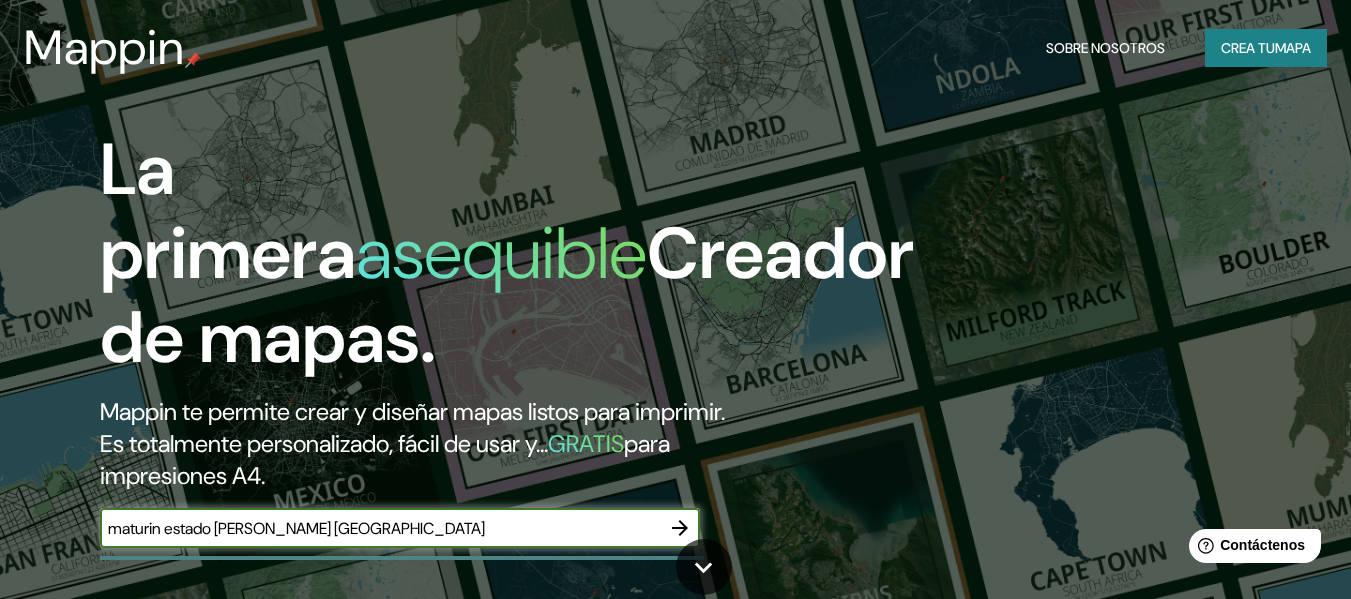 type on "maturin estado monagas venezuela" 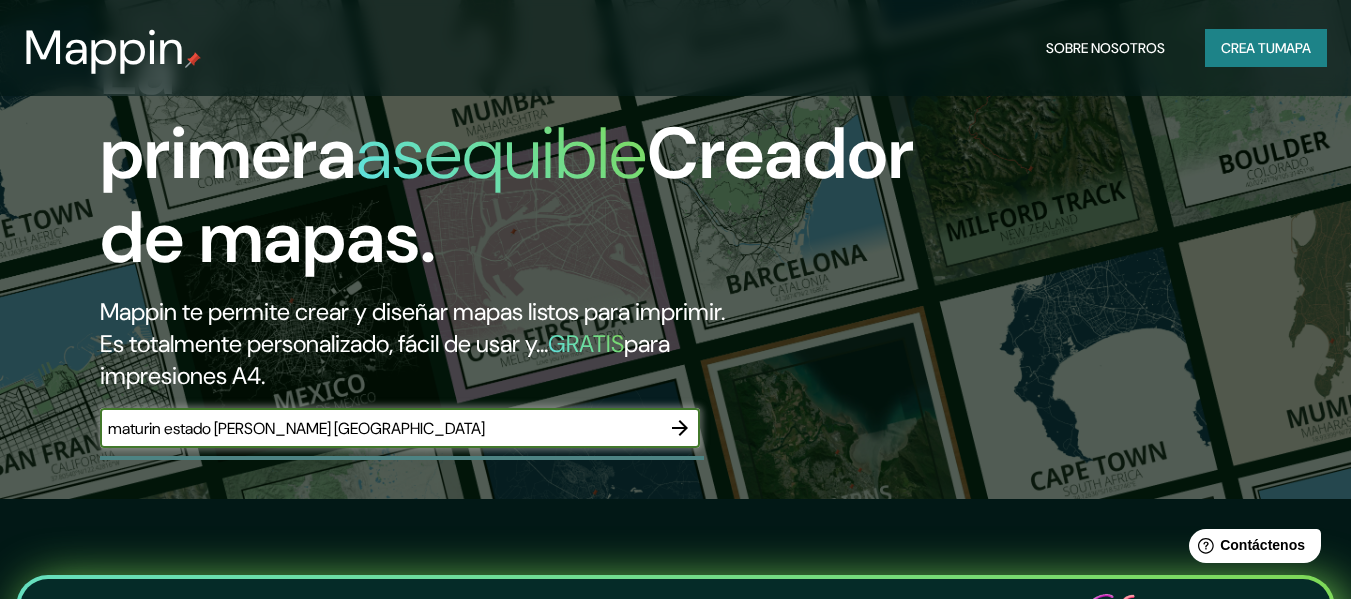 scroll, scrollTop: 200, scrollLeft: 0, axis: vertical 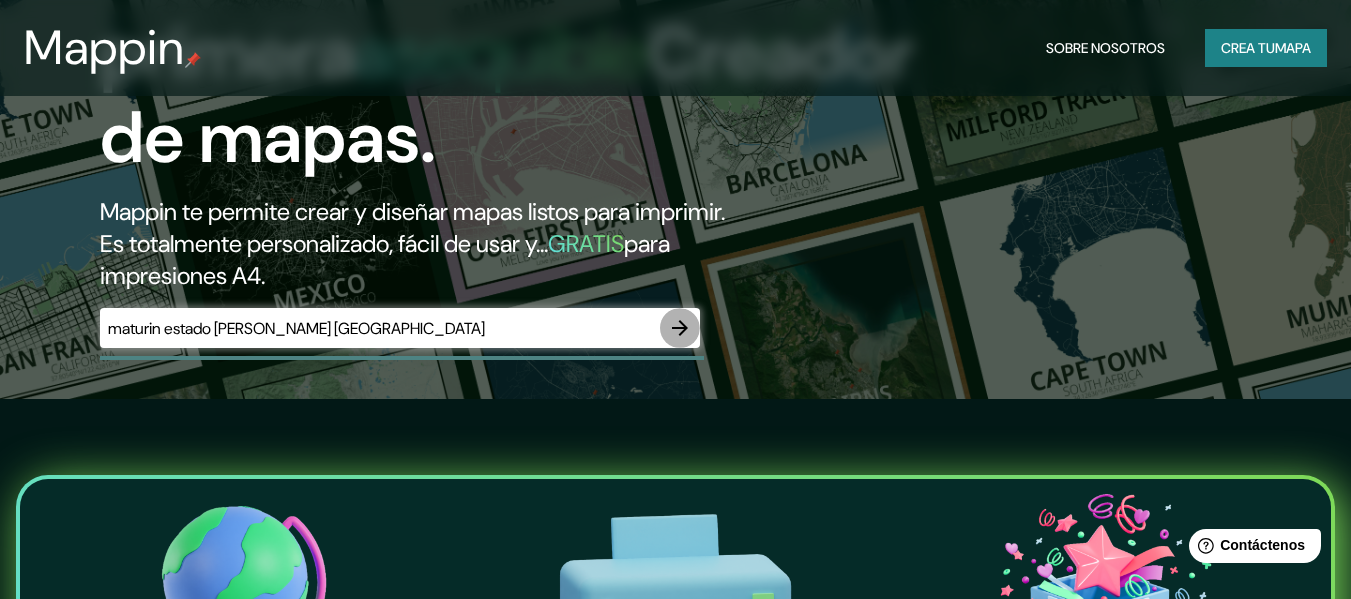 click 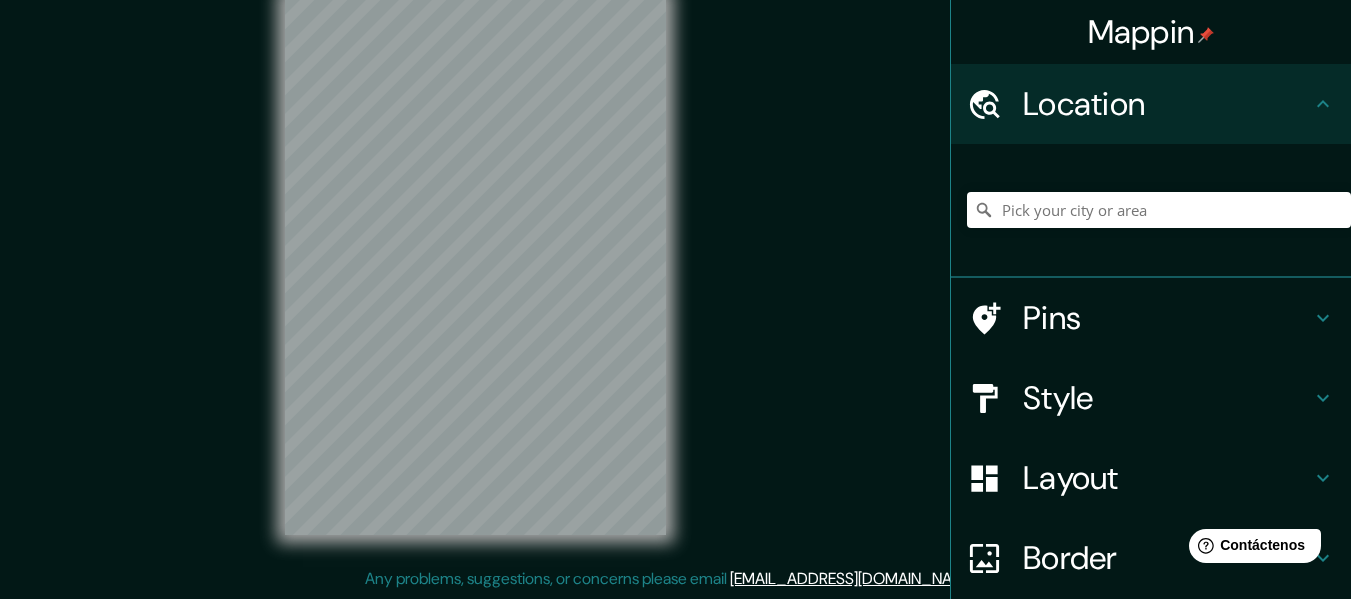 scroll, scrollTop: 0, scrollLeft: 0, axis: both 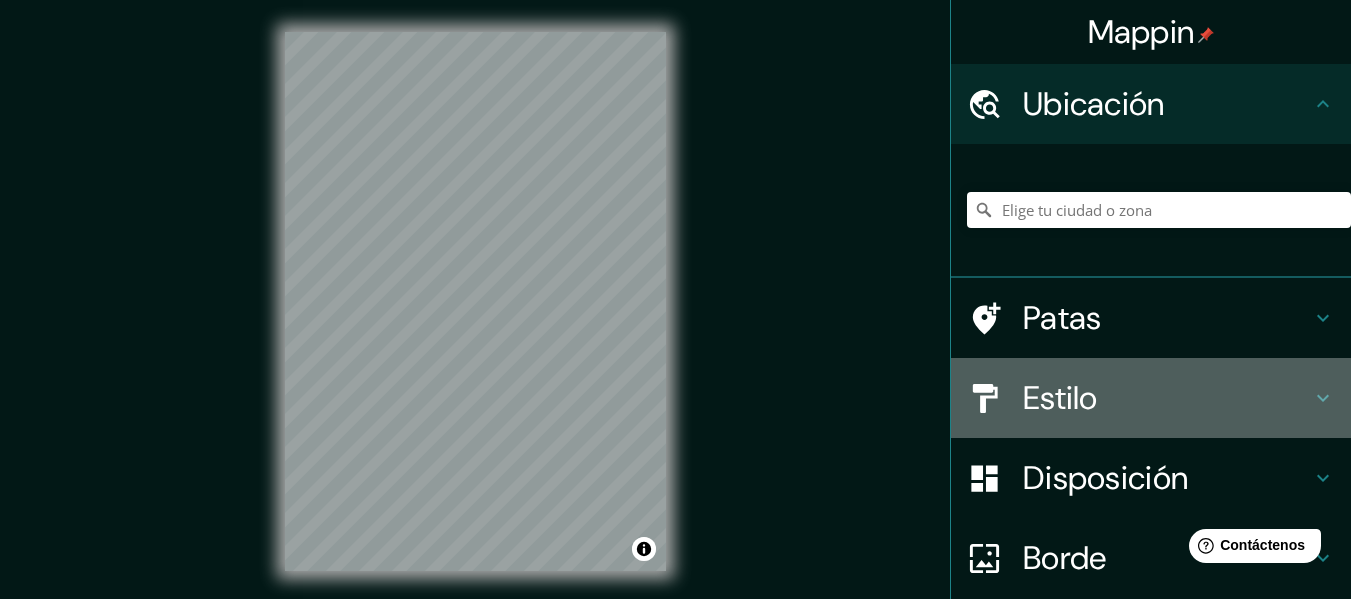 click 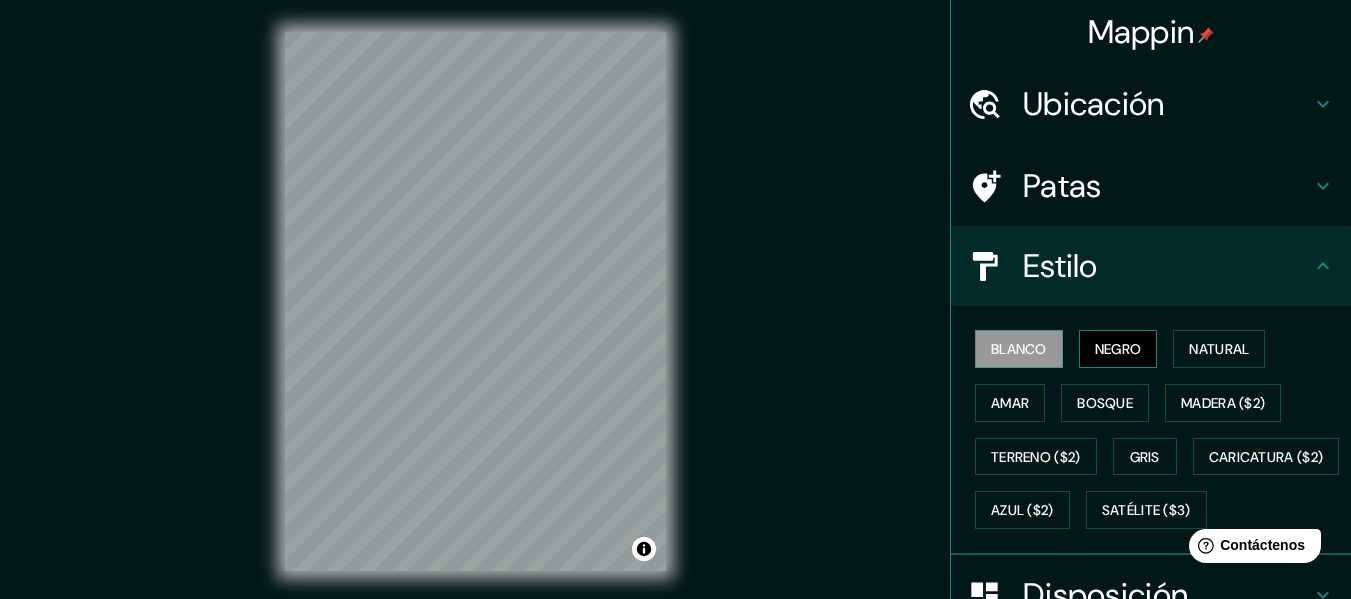 click on "Negro" at bounding box center [1118, 349] 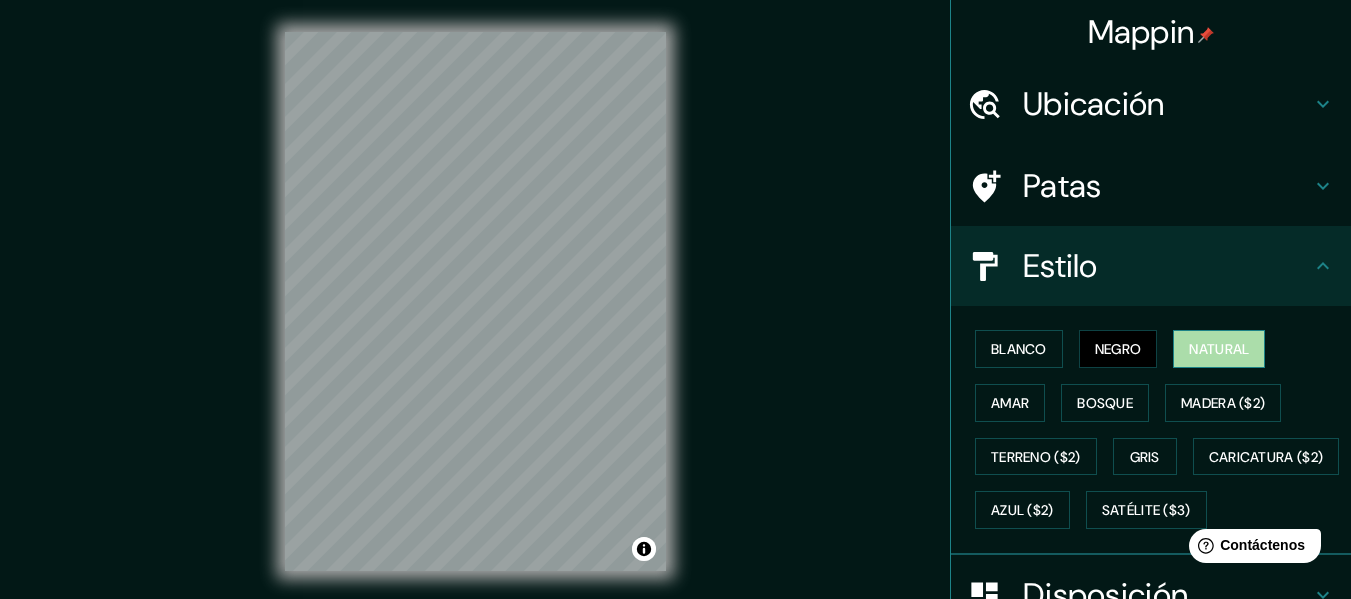 click on "Natural" at bounding box center [1219, 349] 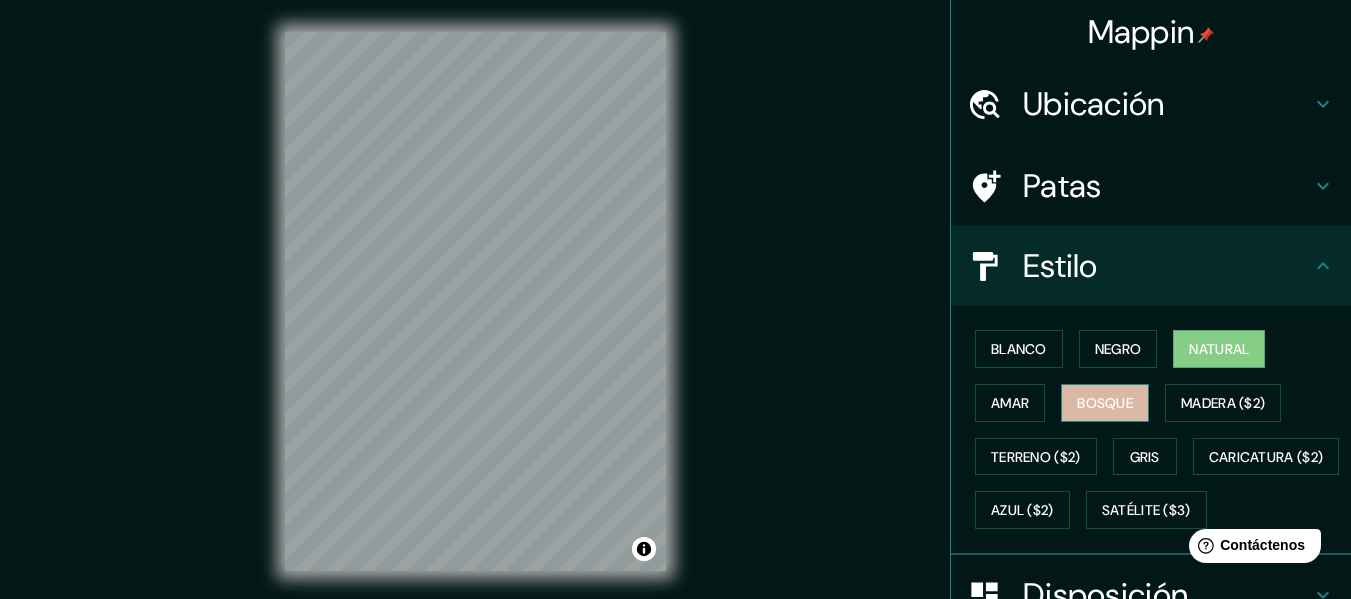 click on "Bosque" at bounding box center [1105, 403] 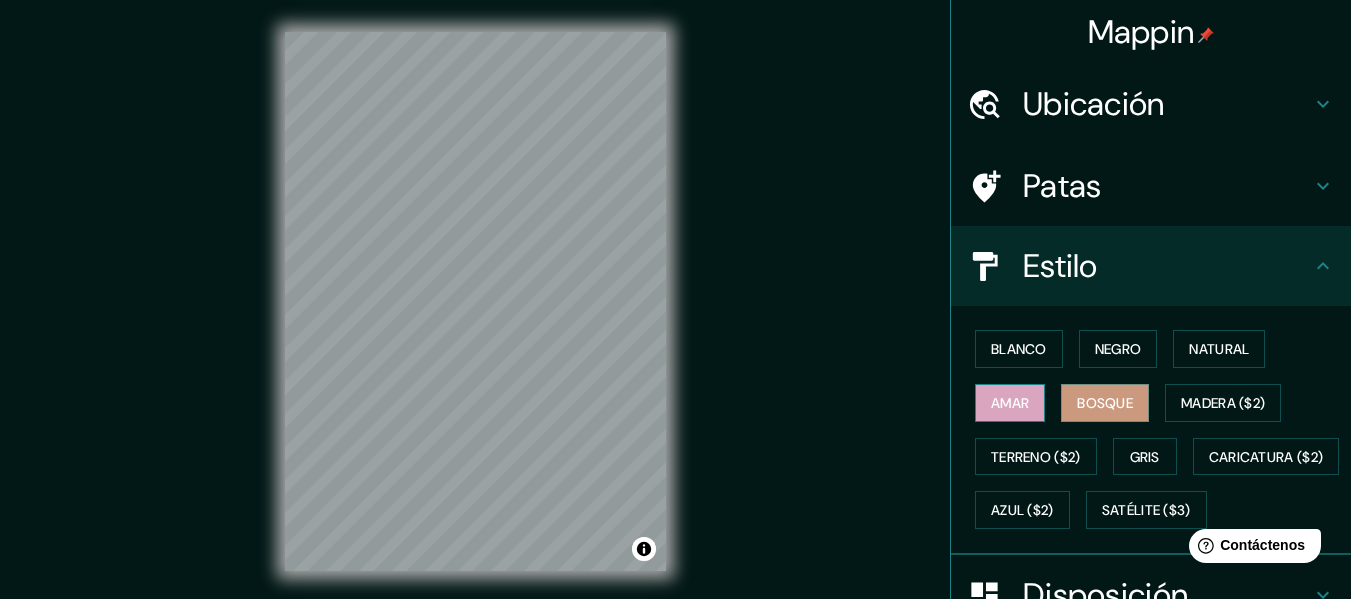 click on "Amar" at bounding box center [1010, 403] 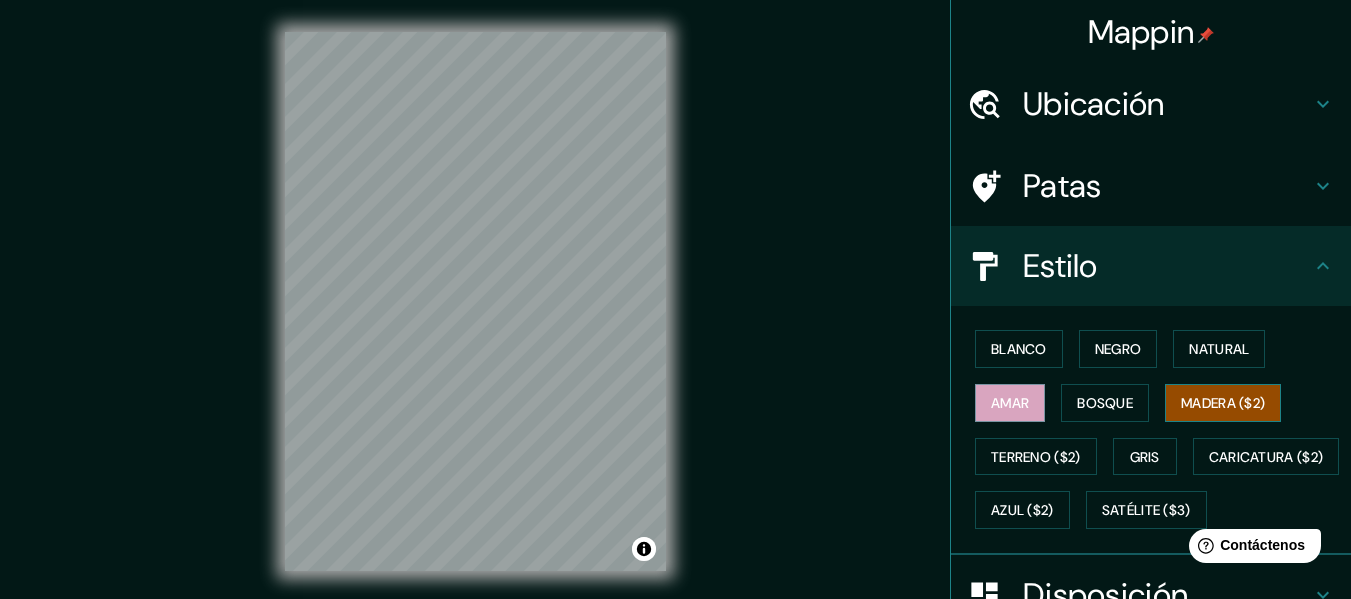 click on "Madera ($2)" at bounding box center (1223, 403) 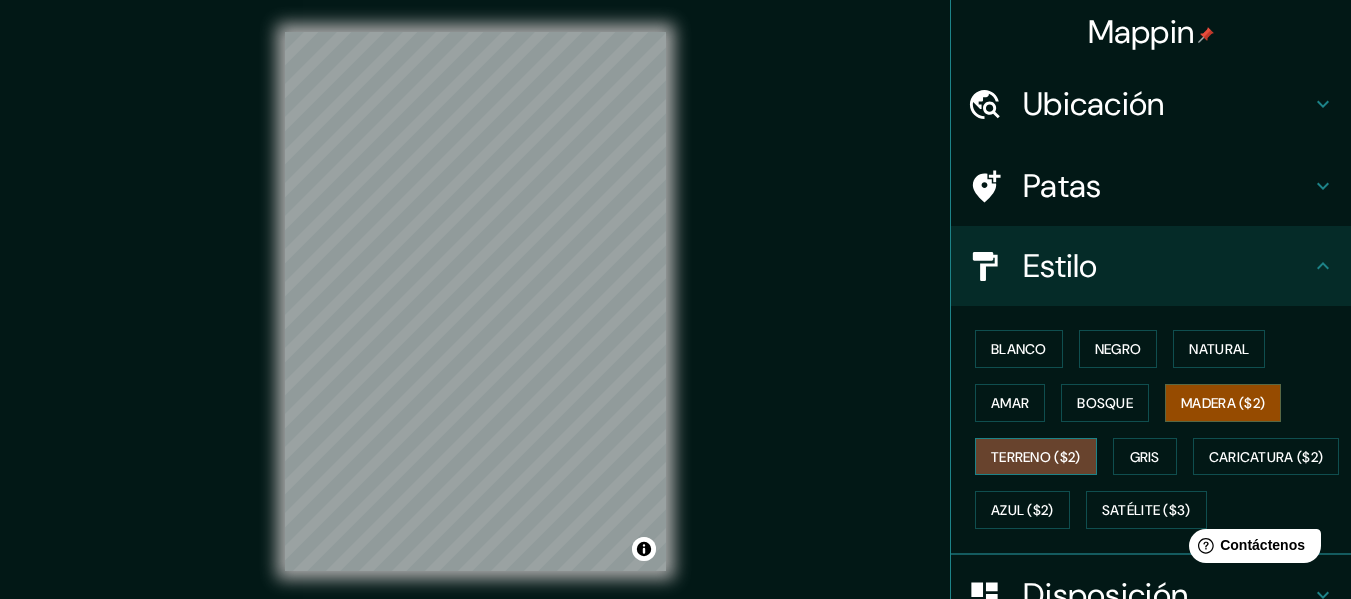 click on "Terreno ($2)" at bounding box center [1036, 457] 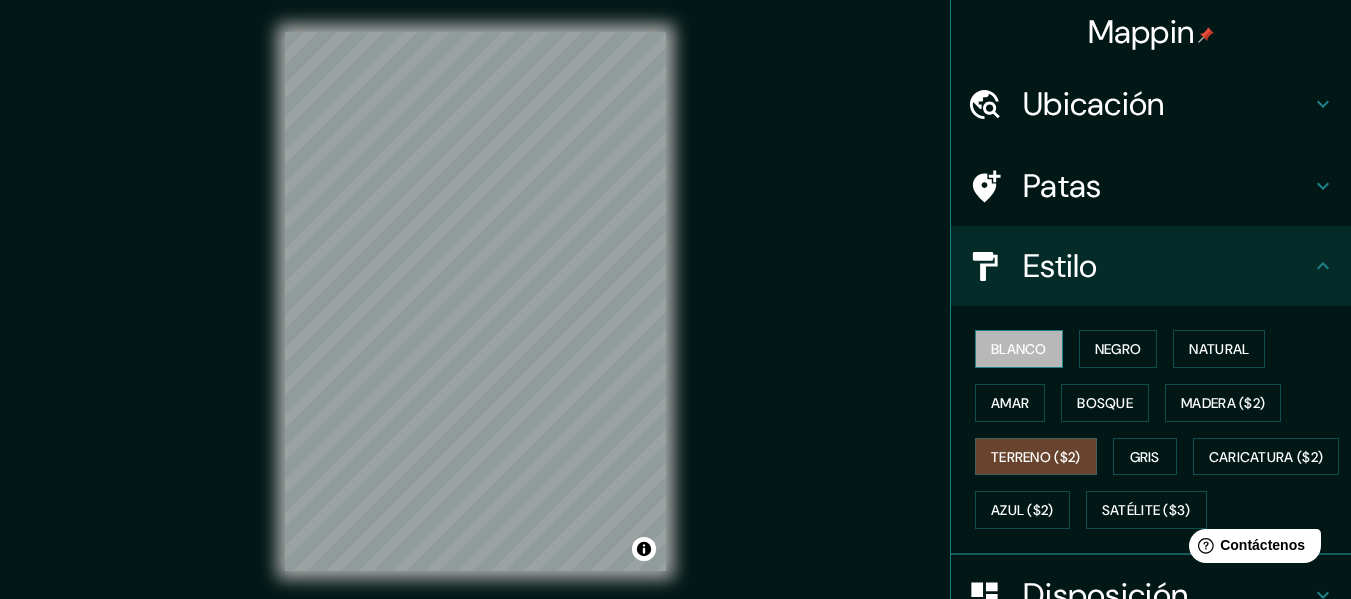 click on "Blanco" at bounding box center (1019, 349) 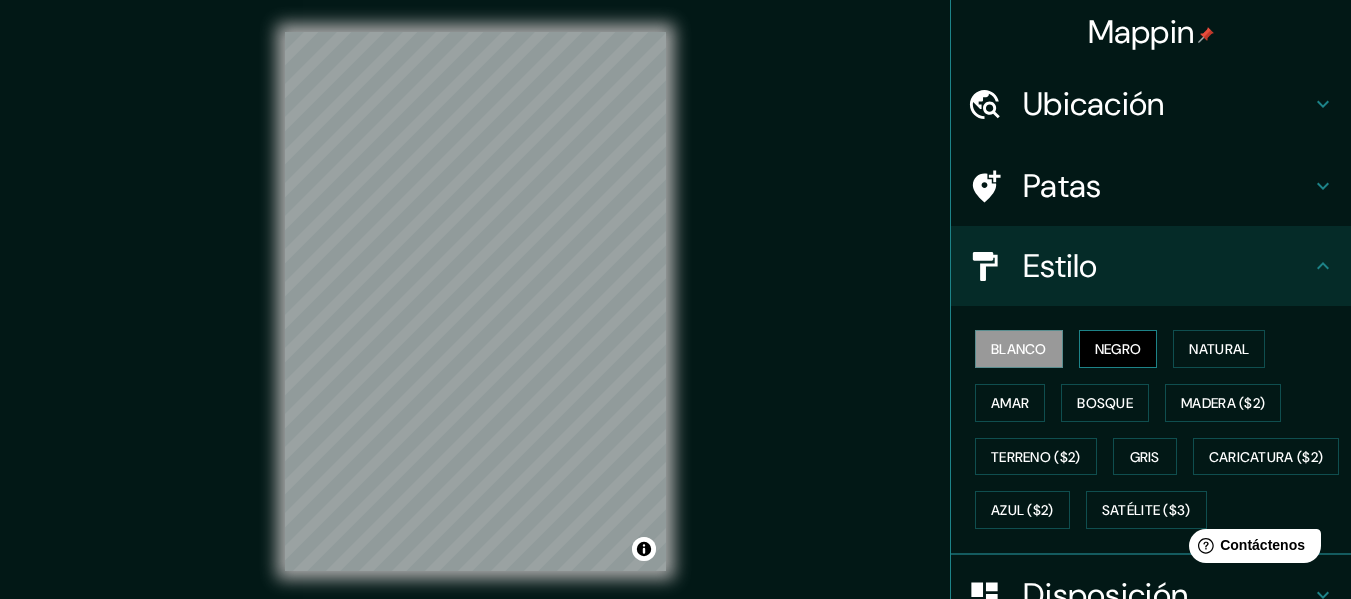 click on "Negro" at bounding box center [1118, 349] 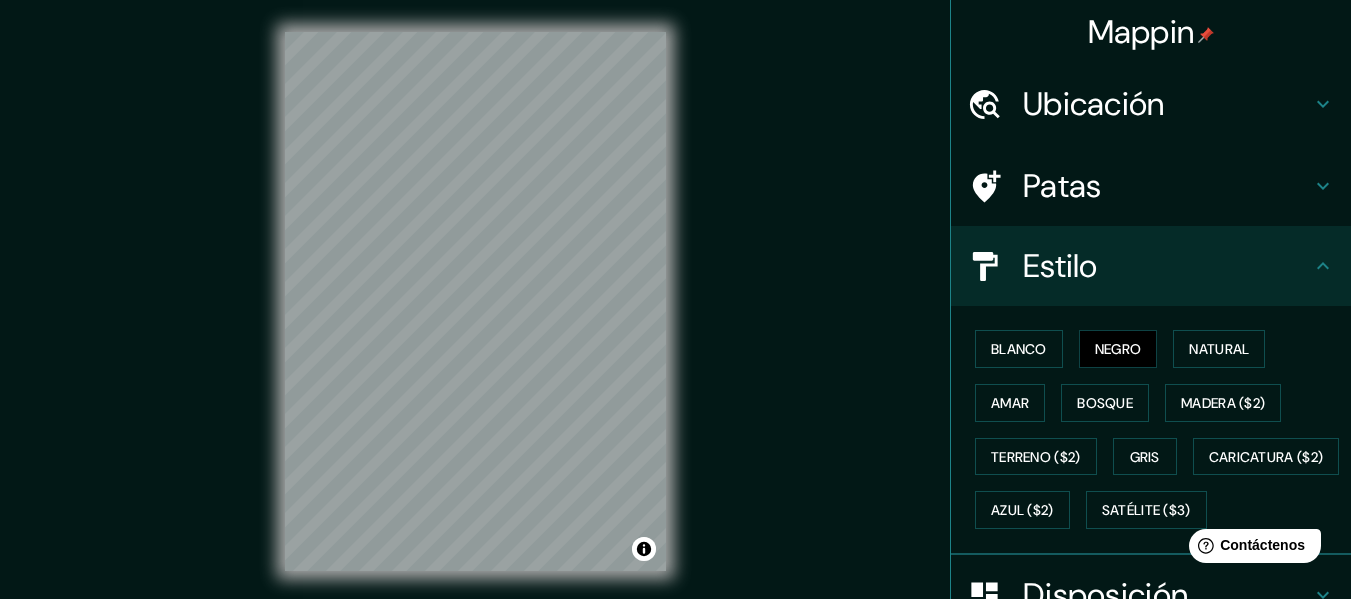 click on "© Mapbox   © OpenStreetMap   Improve this map" at bounding box center [475, 301] 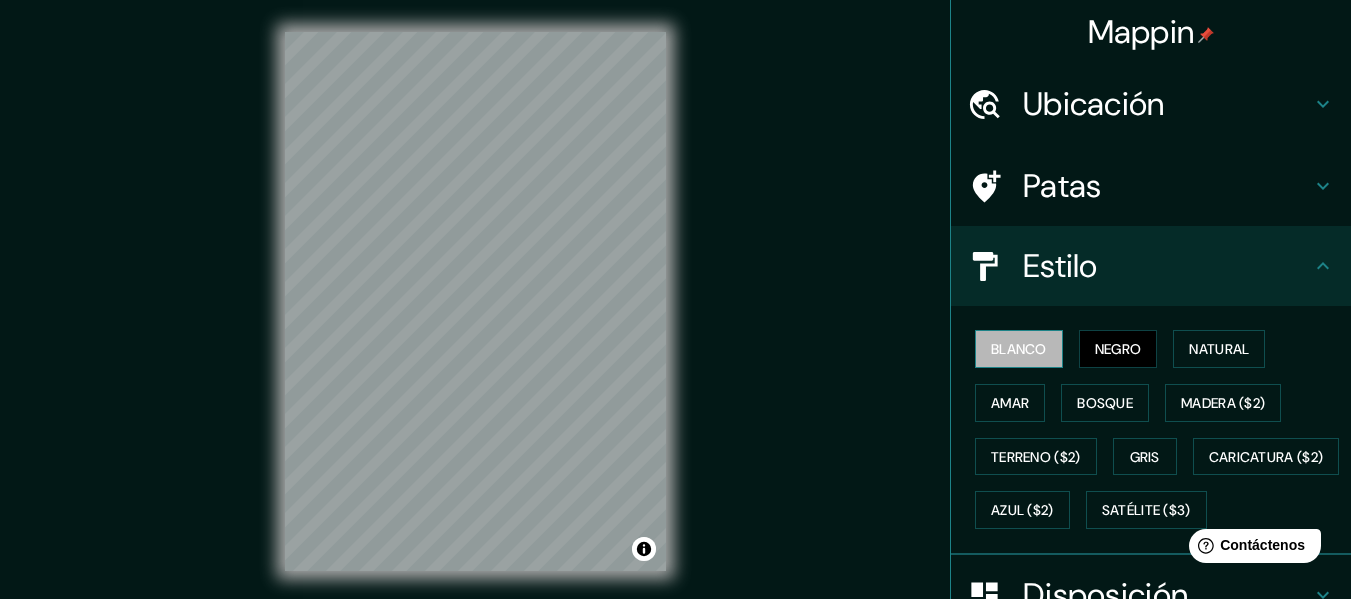 click on "Blanco" at bounding box center [1019, 349] 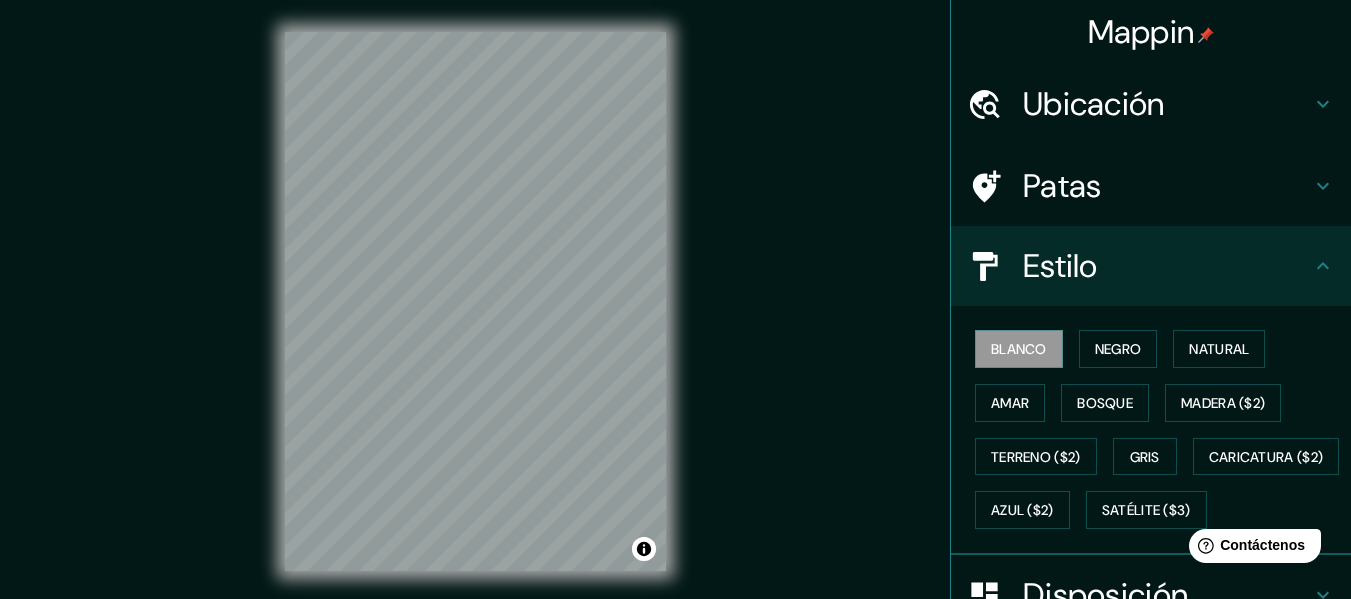 scroll, scrollTop: 36, scrollLeft: 0, axis: vertical 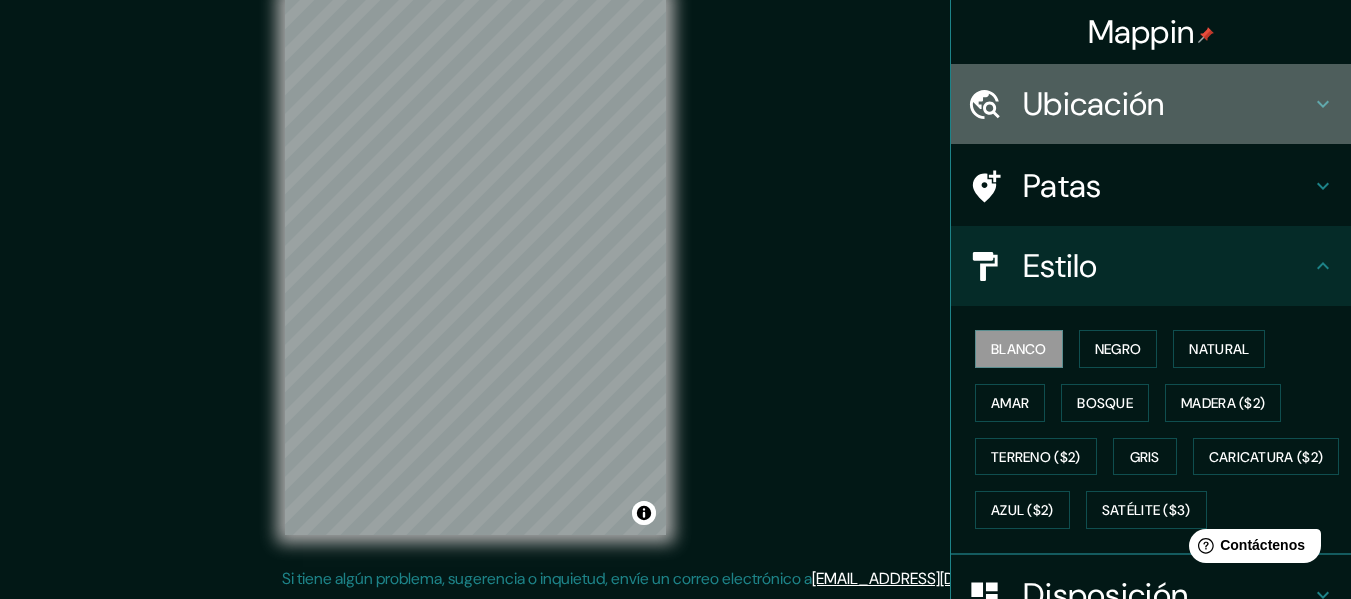 click on "Ubicación" at bounding box center [1167, 104] 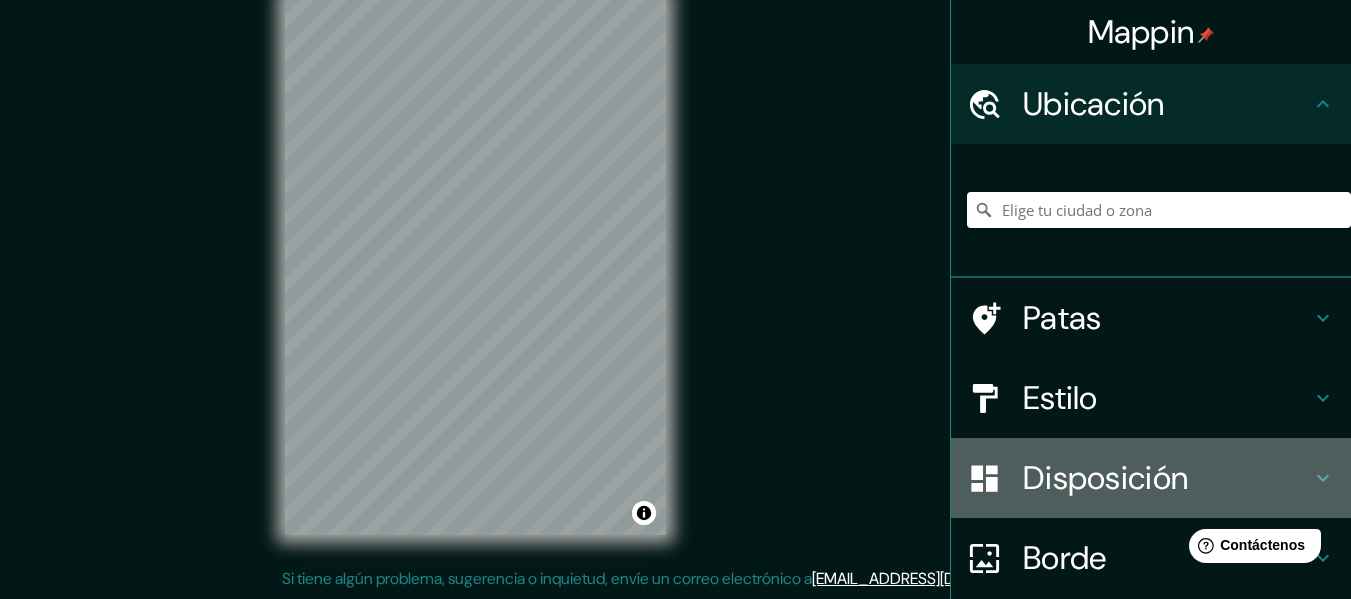 click on "Disposición" at bounding box center (1105, 478) 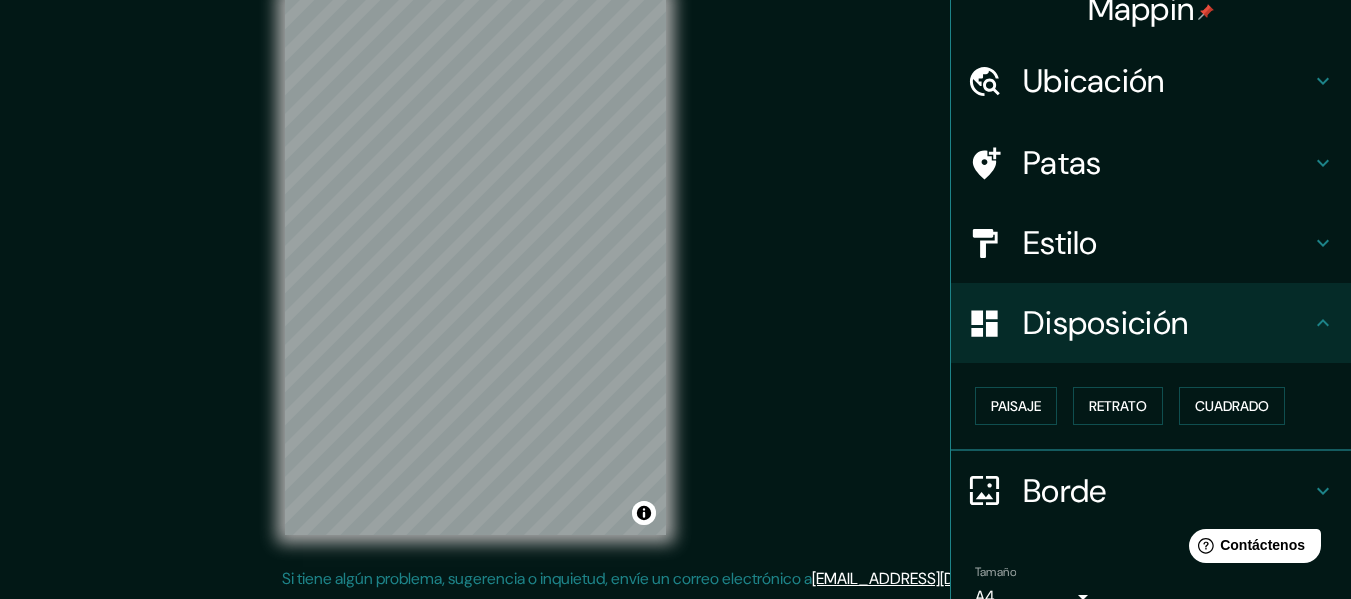 scroll, scrollTop: 123, scrollLeft: 0, axis: vertical 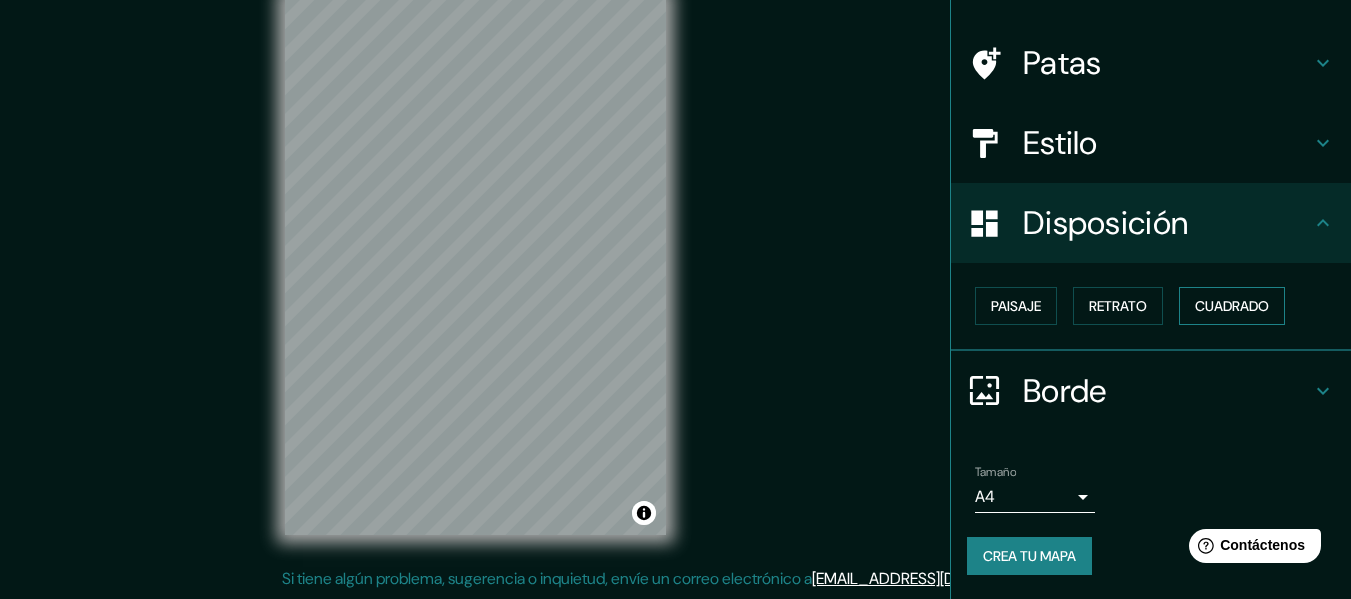 click on "Cuadrado" at bounding box center [1232, 306] 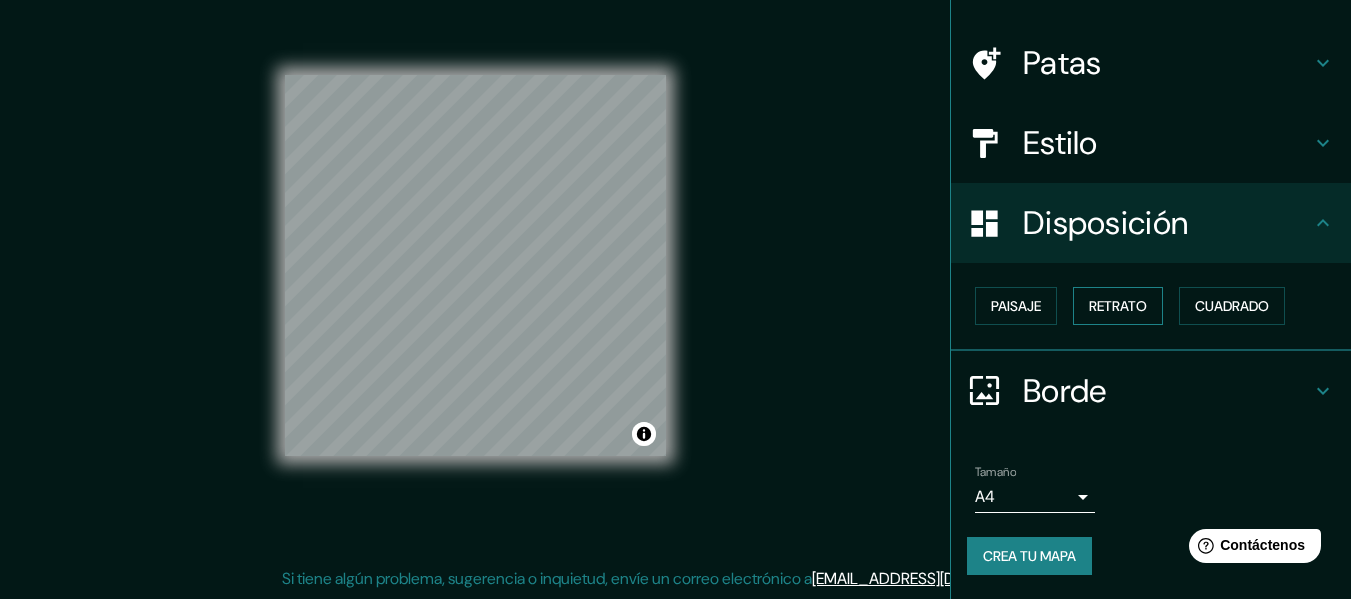 click on "Retrato" at bounding box center (1118, 306) 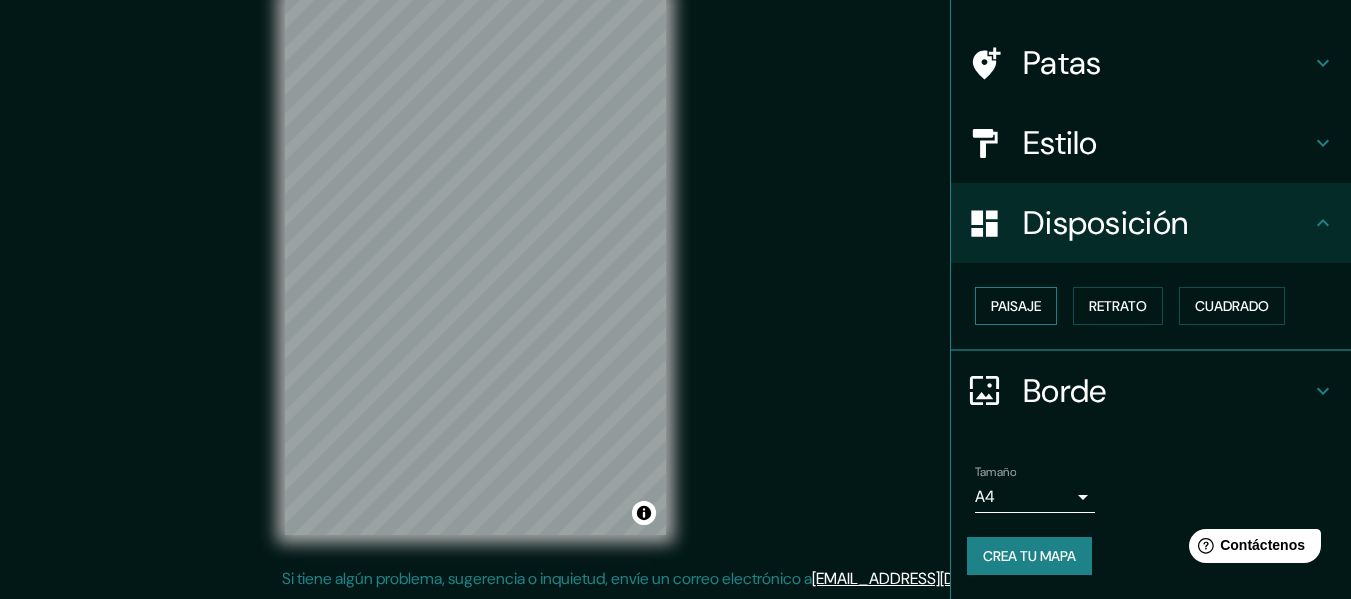 click on "Paisaje" at bounding box center [1016, 306] 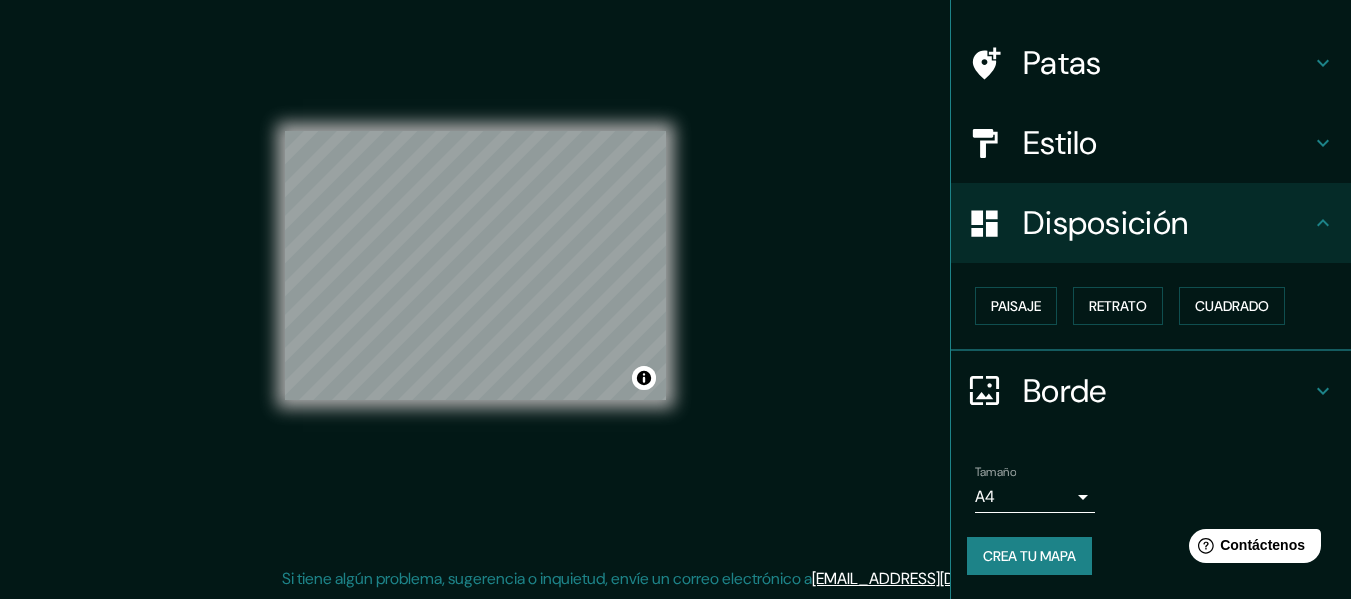 click on "Crea tu mapa" at bounding box center [1029, 556] 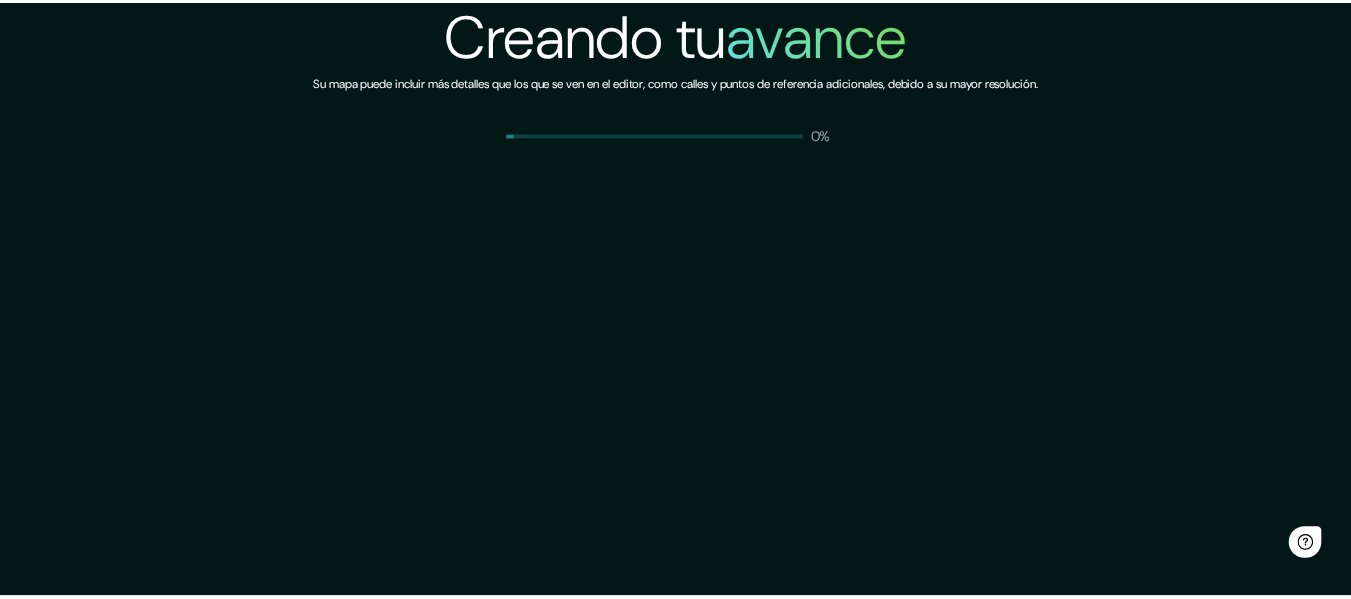 scroll, scrollTop: 0, scrollLeft: 0, axis: both 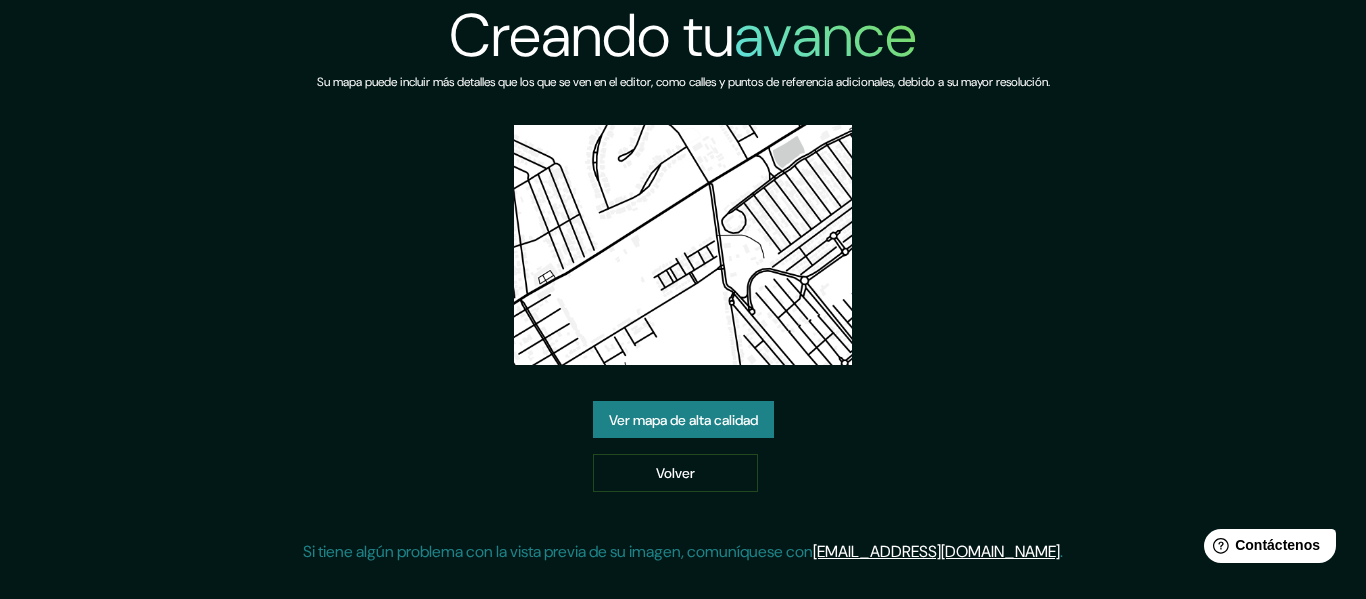 click on "Ver mapa de alta calidad" at bounding box center (683, 420) 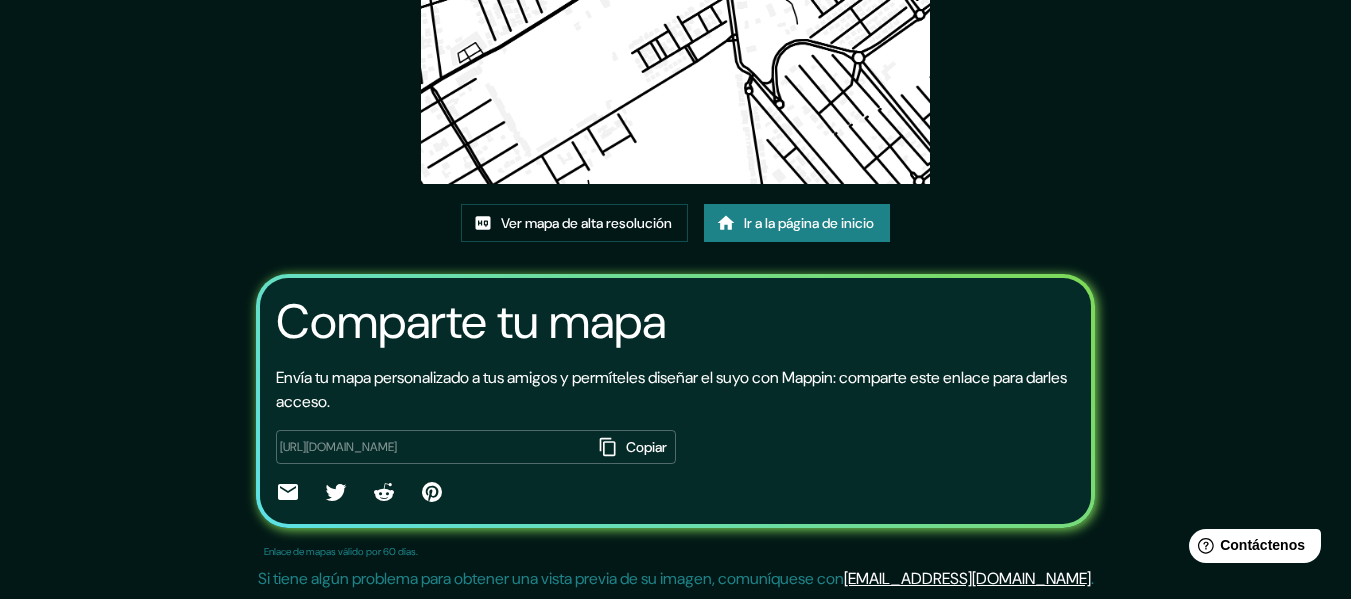 scroll, scrollTop: 0, scrollLeft: 0, axis: both 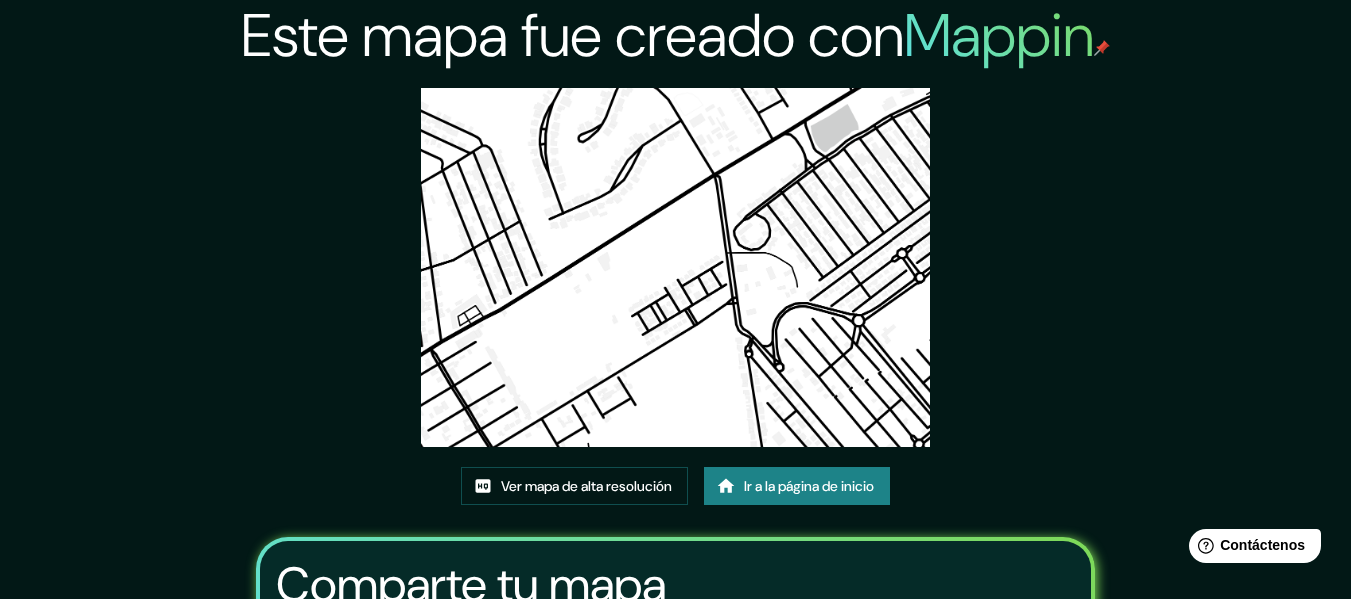 click on "Ir a la página de inicio" at bounding box center [809, 487] 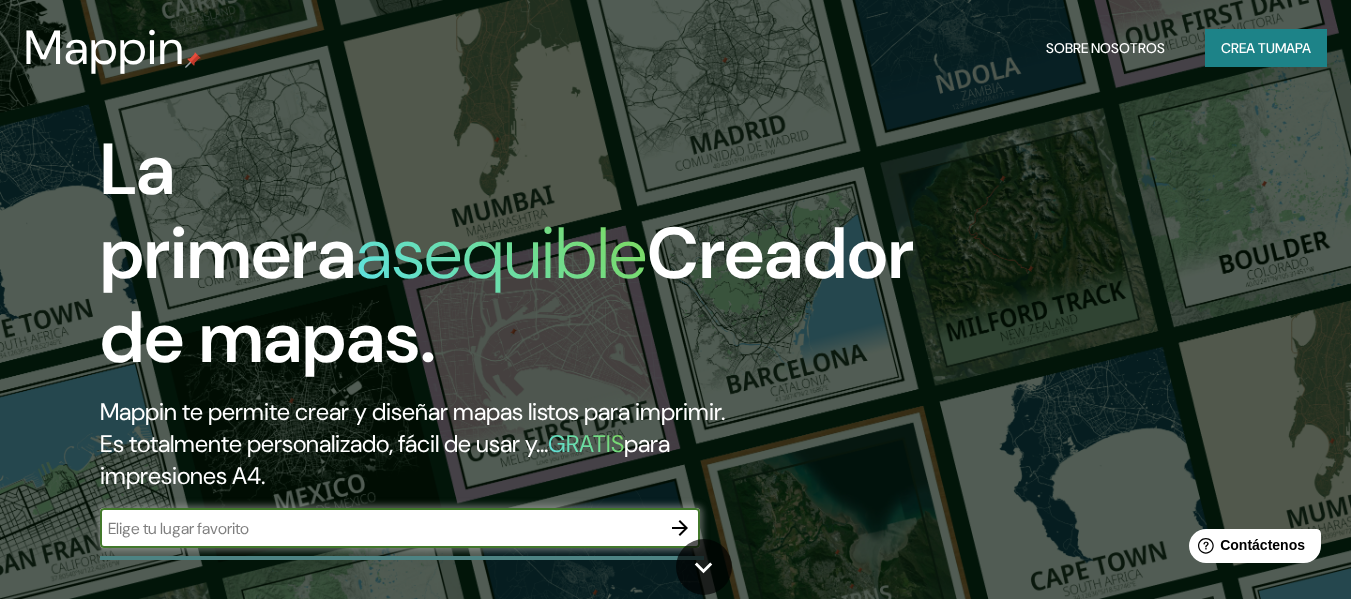 scroll, scrollTop: 100, scrollLeft: 0, axis: vertical 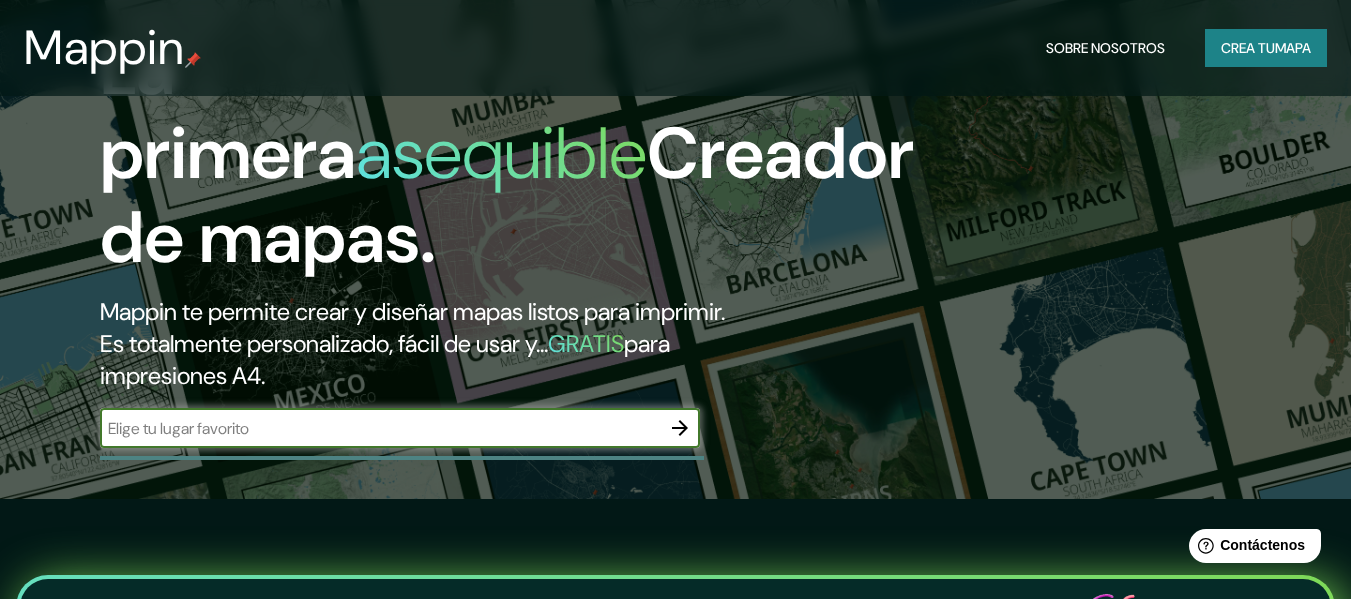 drag, startPoint x: 1260, startPoint y: 43, endPoint x: 796, endPoint y: 162, distance: 479.0167 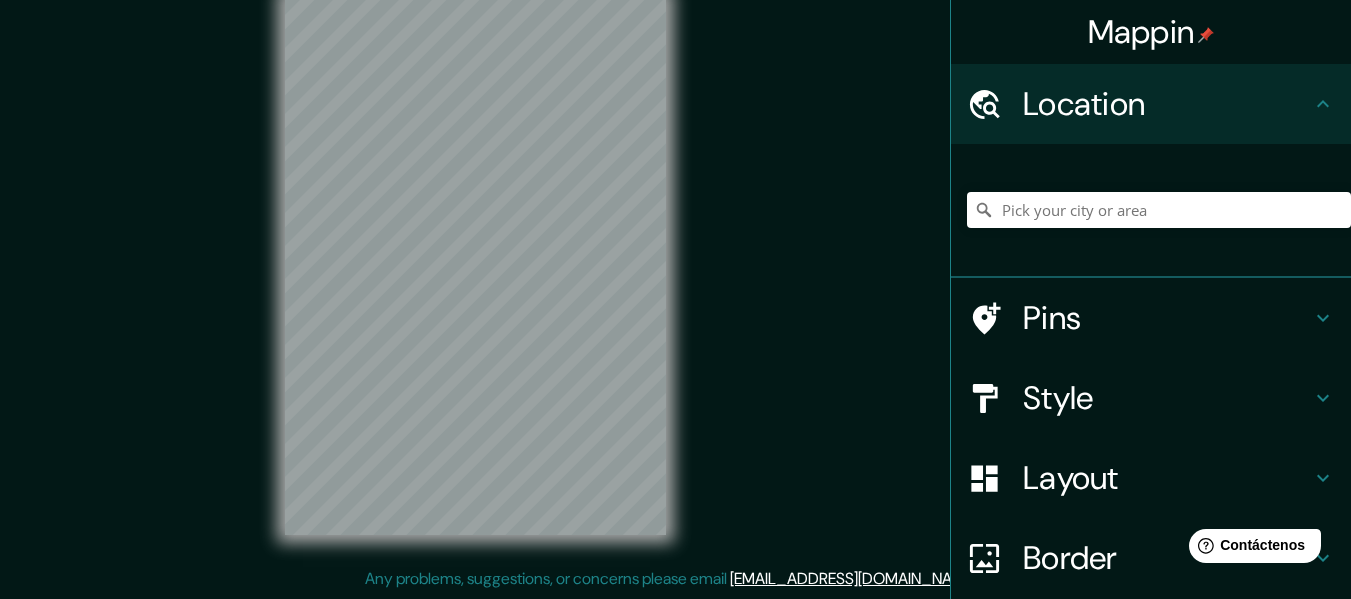 scroll, scrollTop: 0, scrollLeft: 0, axis: both 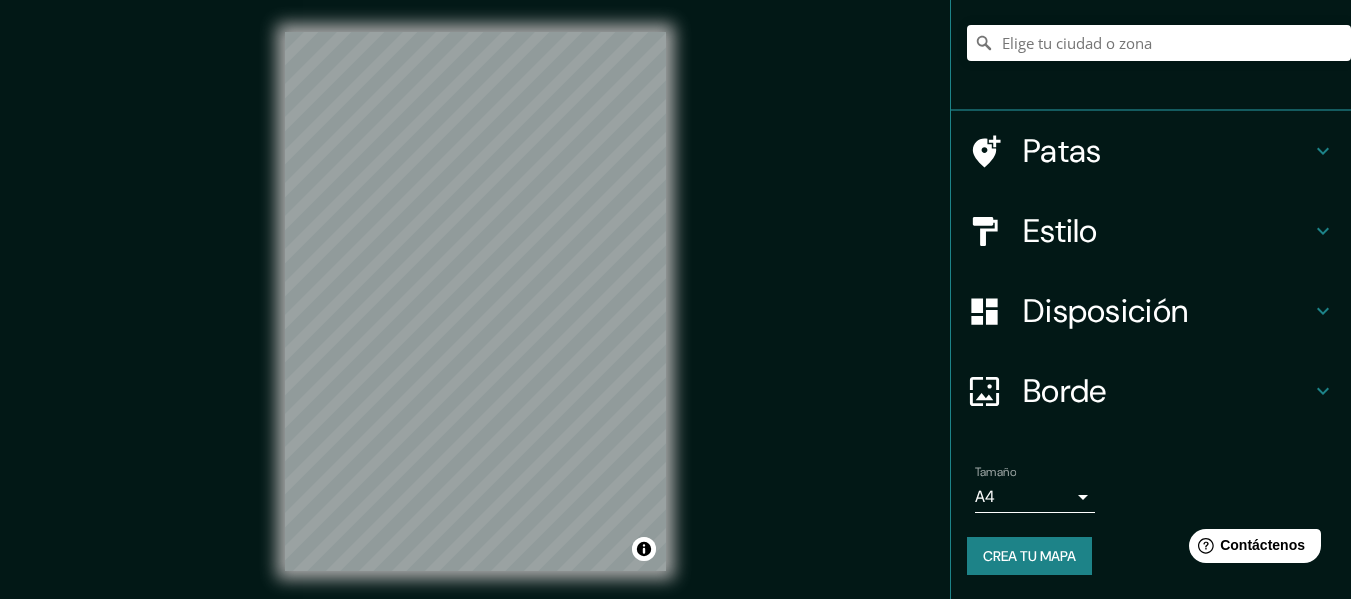 click 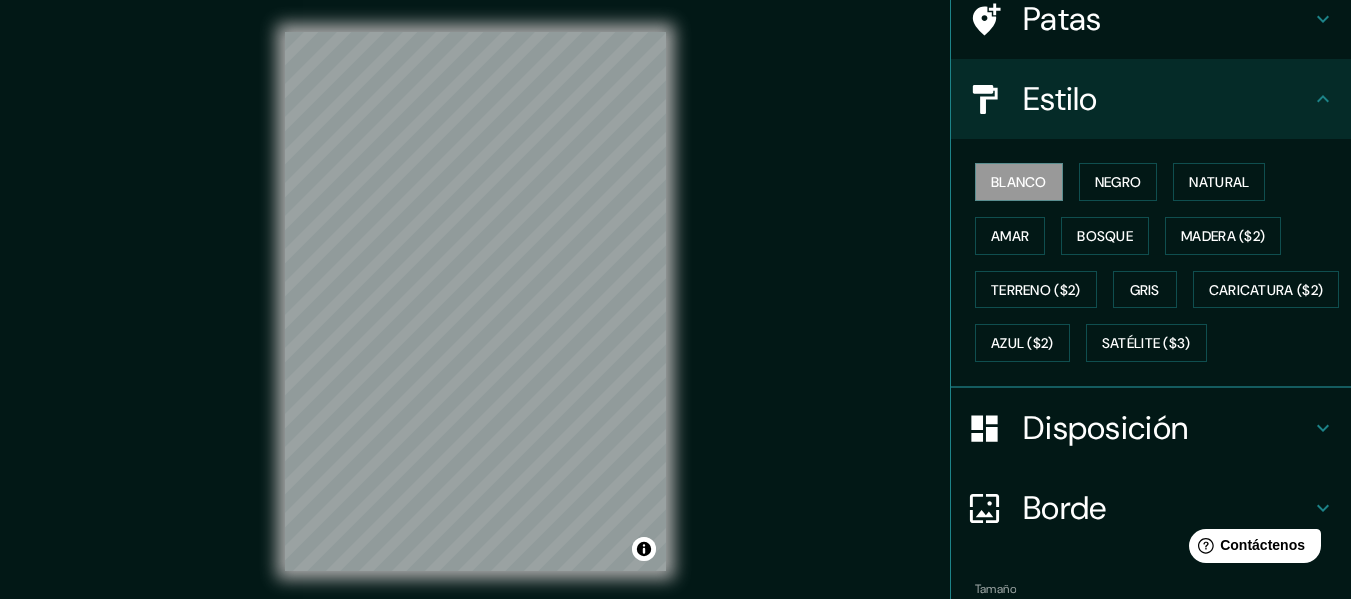click 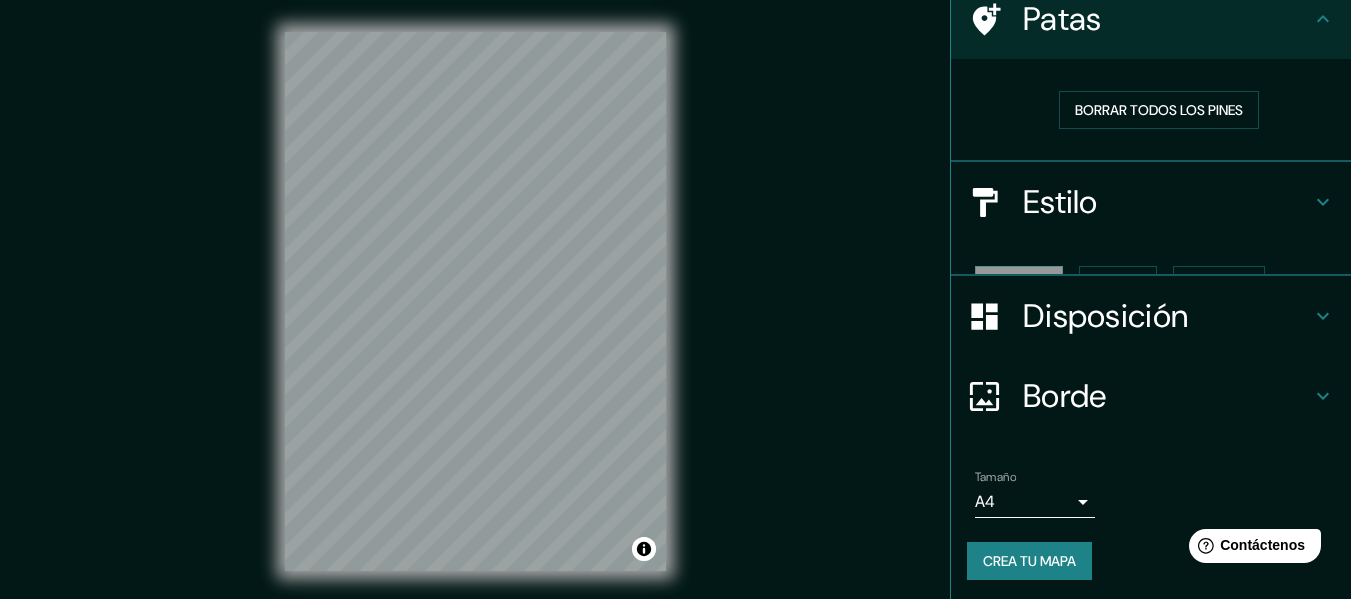scroll, scrollTop: 139, scrollLeft: 0, axis: vertical 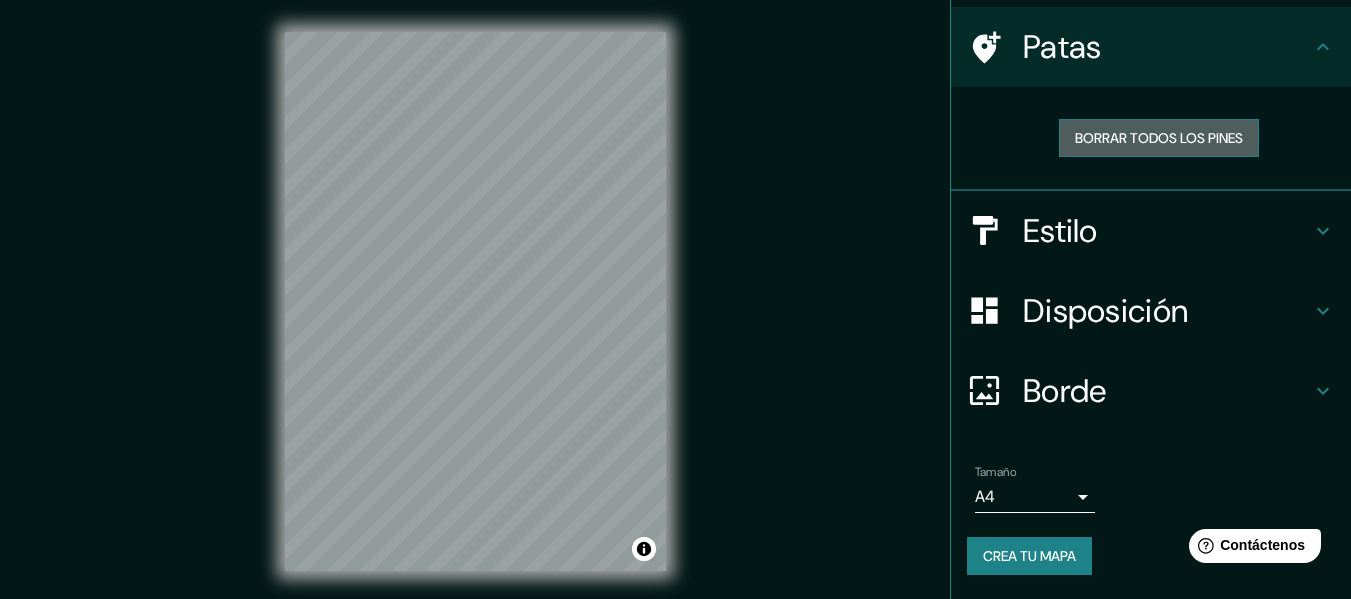 click on "Borrar todos los pines" at bounding box center (1159, 138) 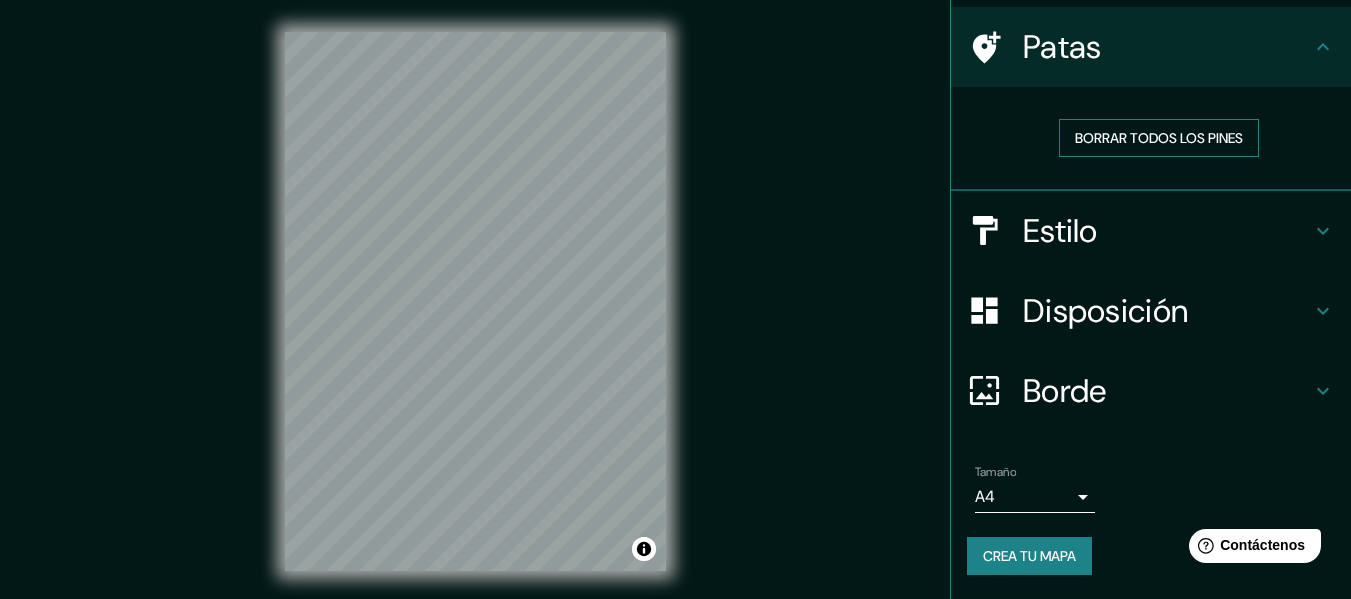 click on "Borrar todos los pines" at bounding box center [1159, 138] 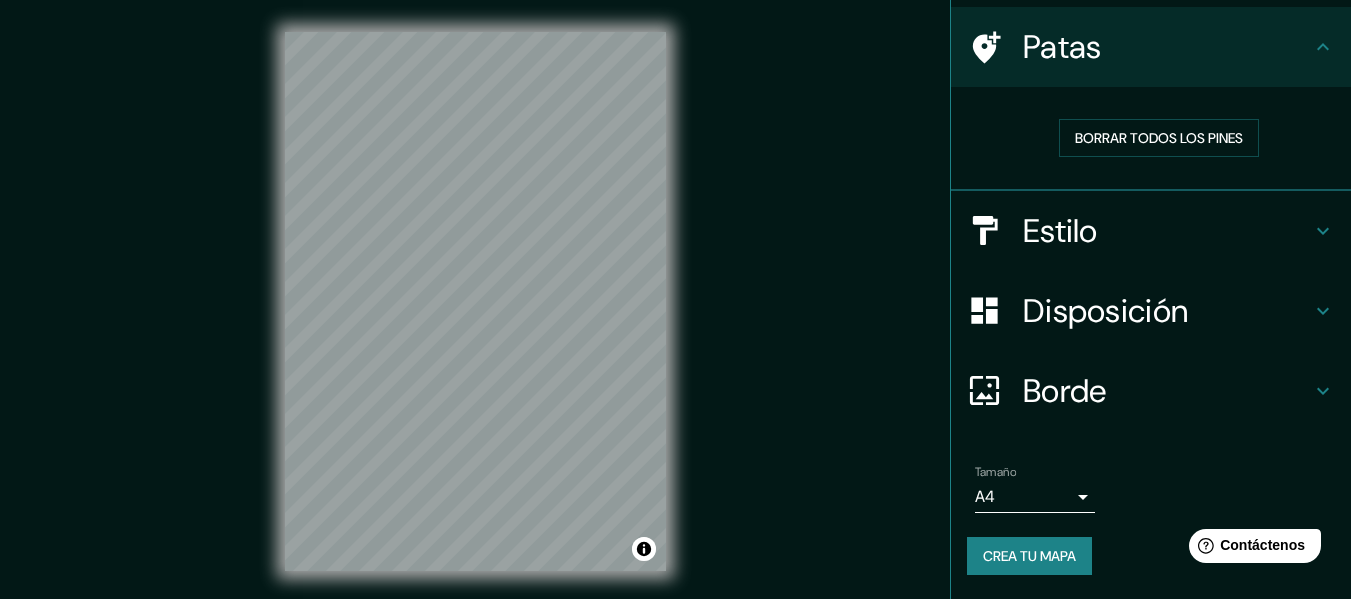 click on "Borde" at bounding box center [1167, 391] 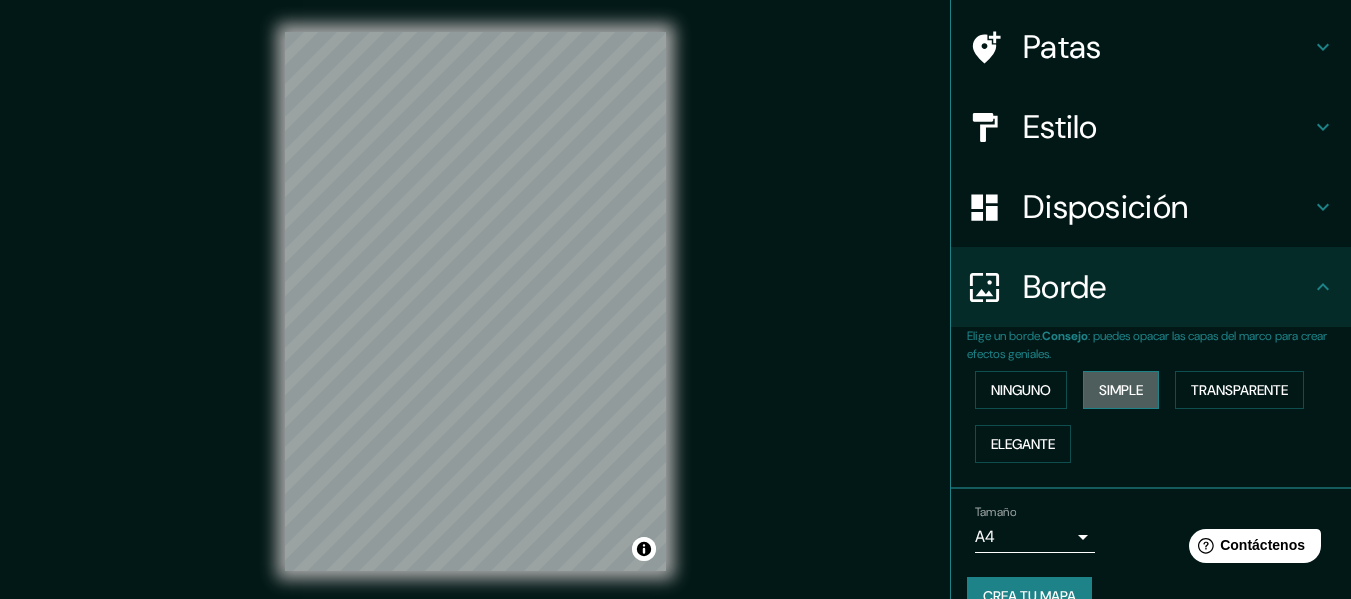 click on "Simple" at bounding box center (1121, 390) 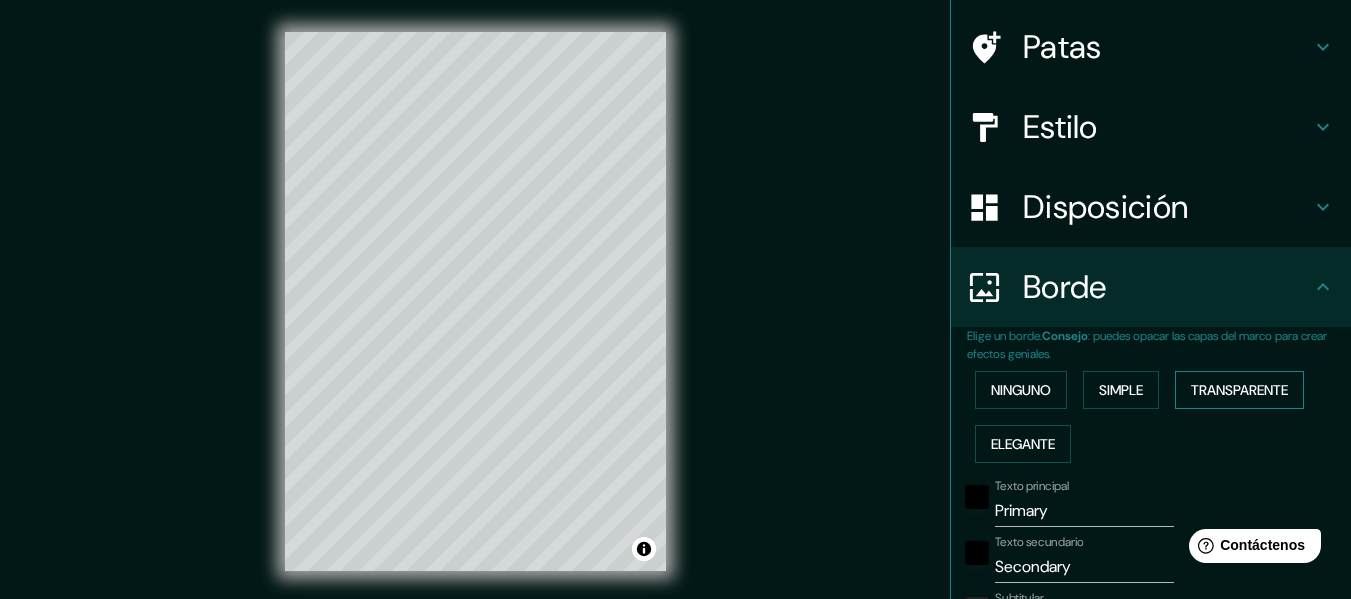 click on "Transparente" at bounding box center [1239, 390] 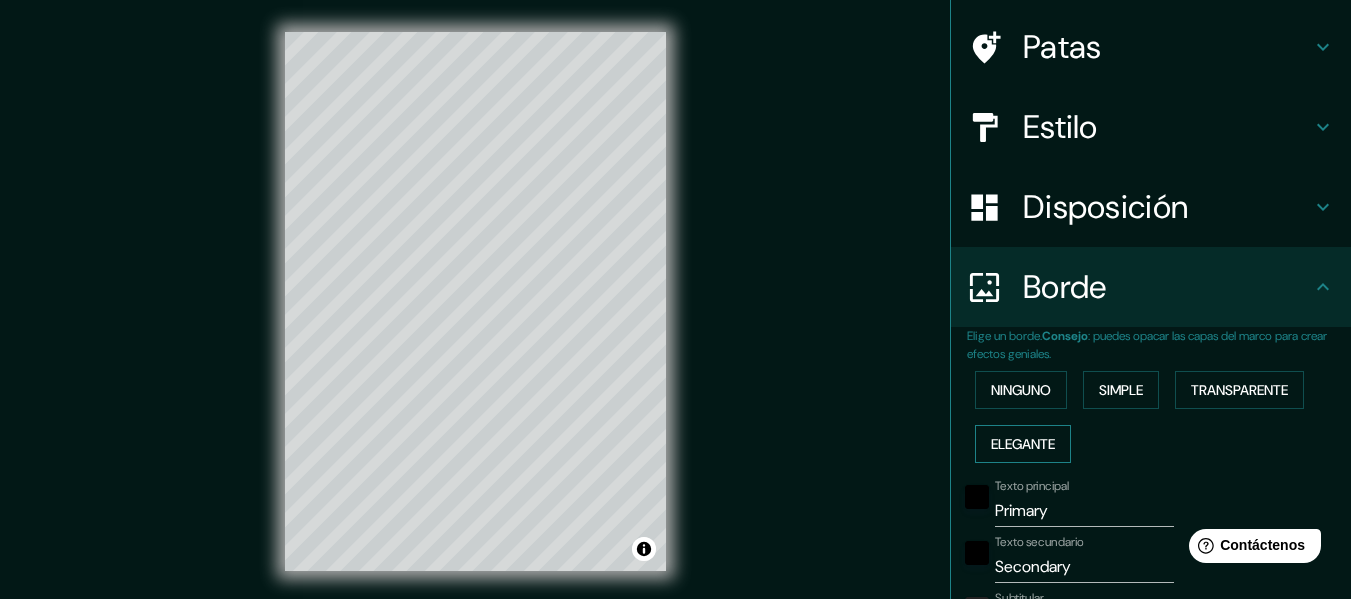 click on "Elegante" at bounding box center [1023, 444] 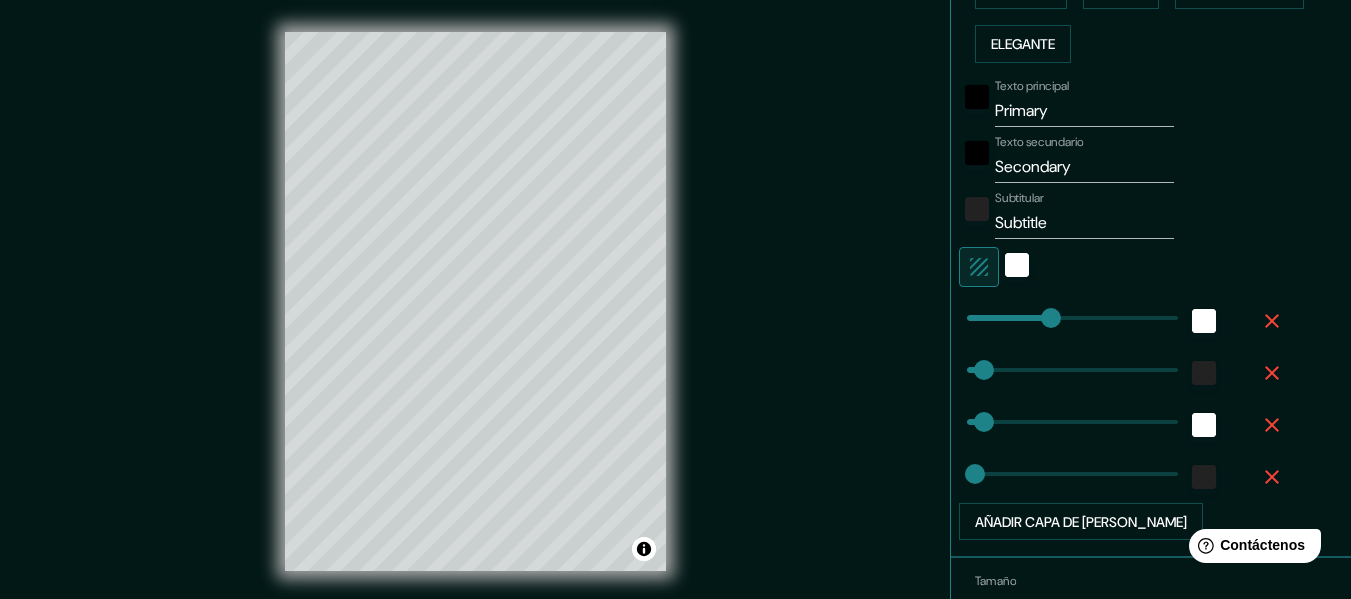 scroll, scrollTop: 639, scrollLeft: 0, axis: vertical 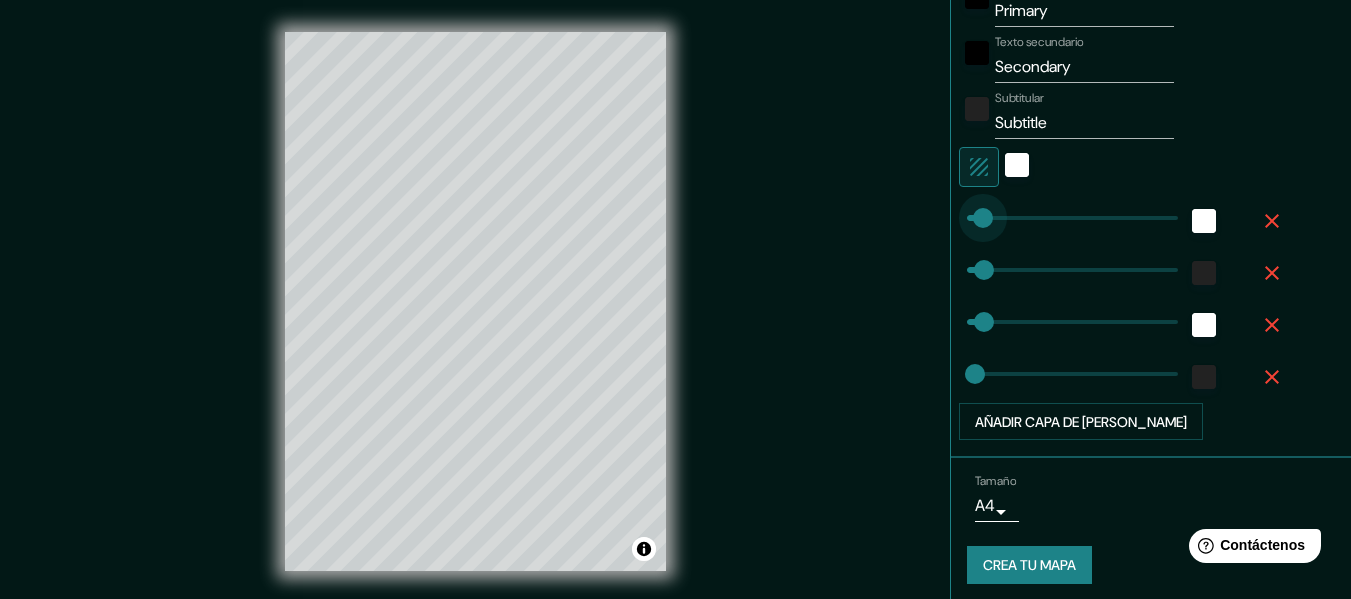 type on "0" 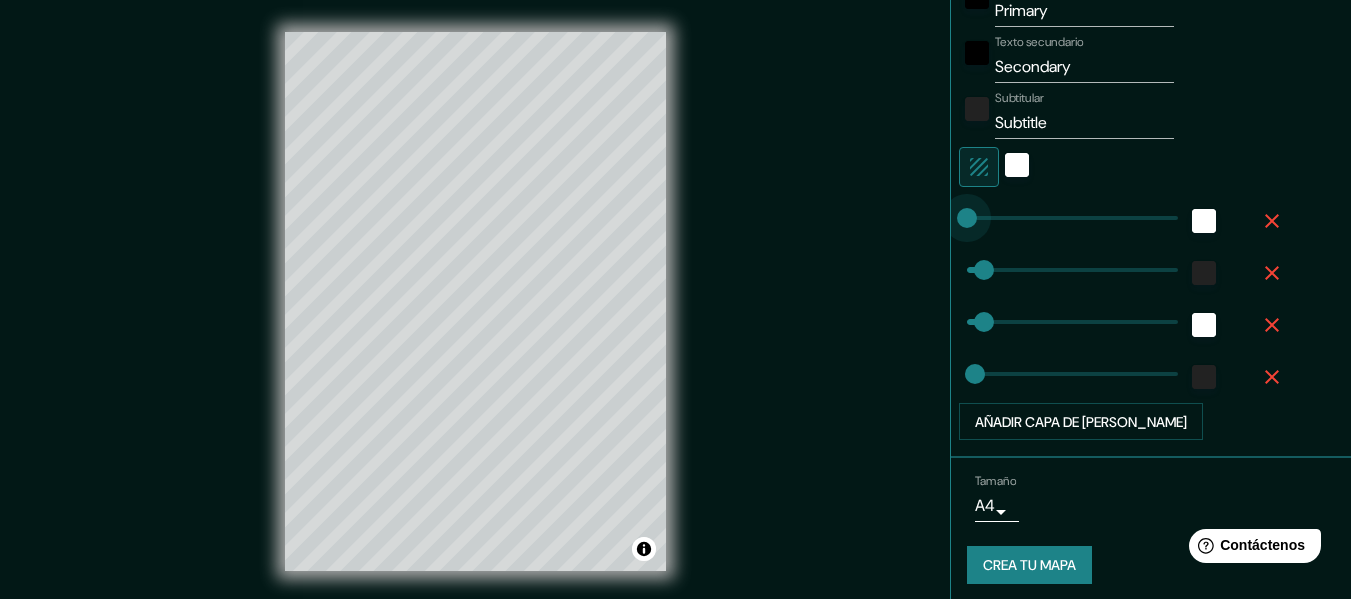 drag, startPoint x: 1040, startPoint y: 218, endPoint x: 947, endPoint y: 245, distance: 96.84007 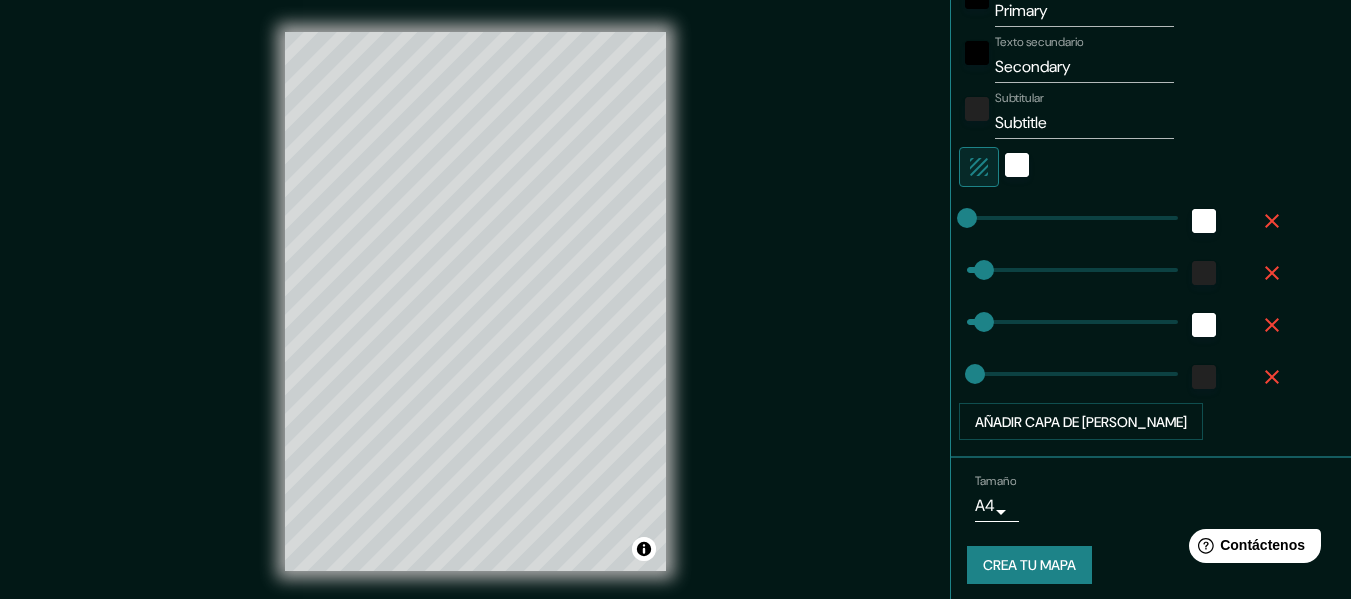 type on "30" 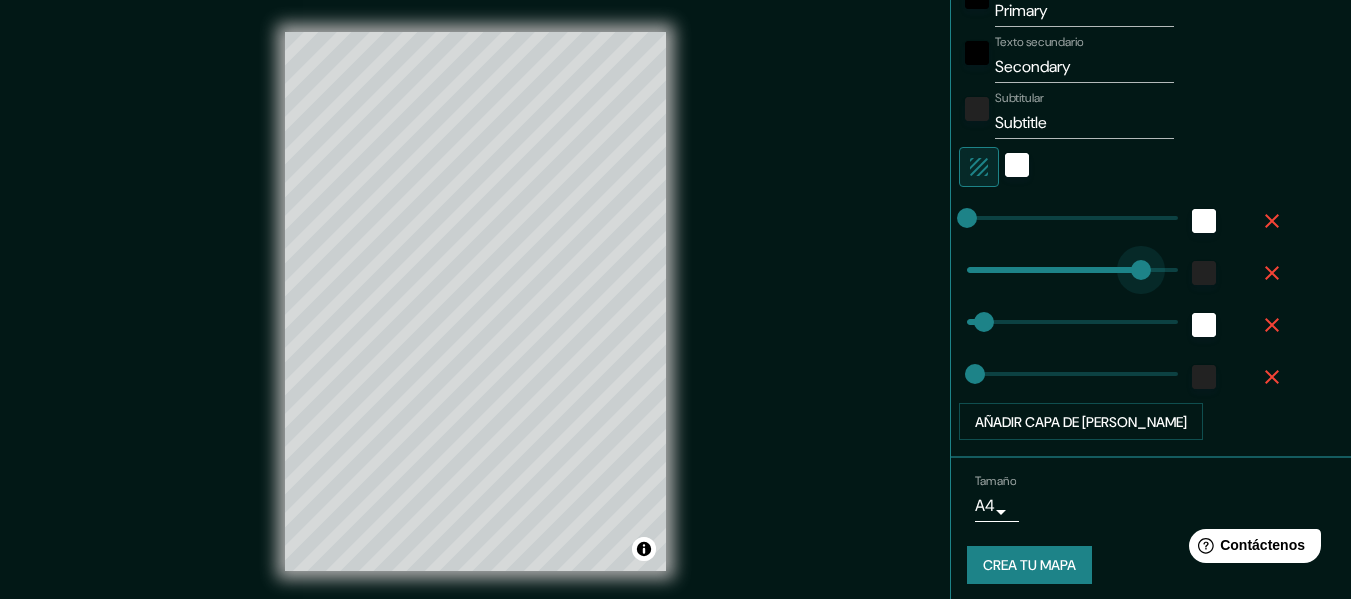 type on "327" 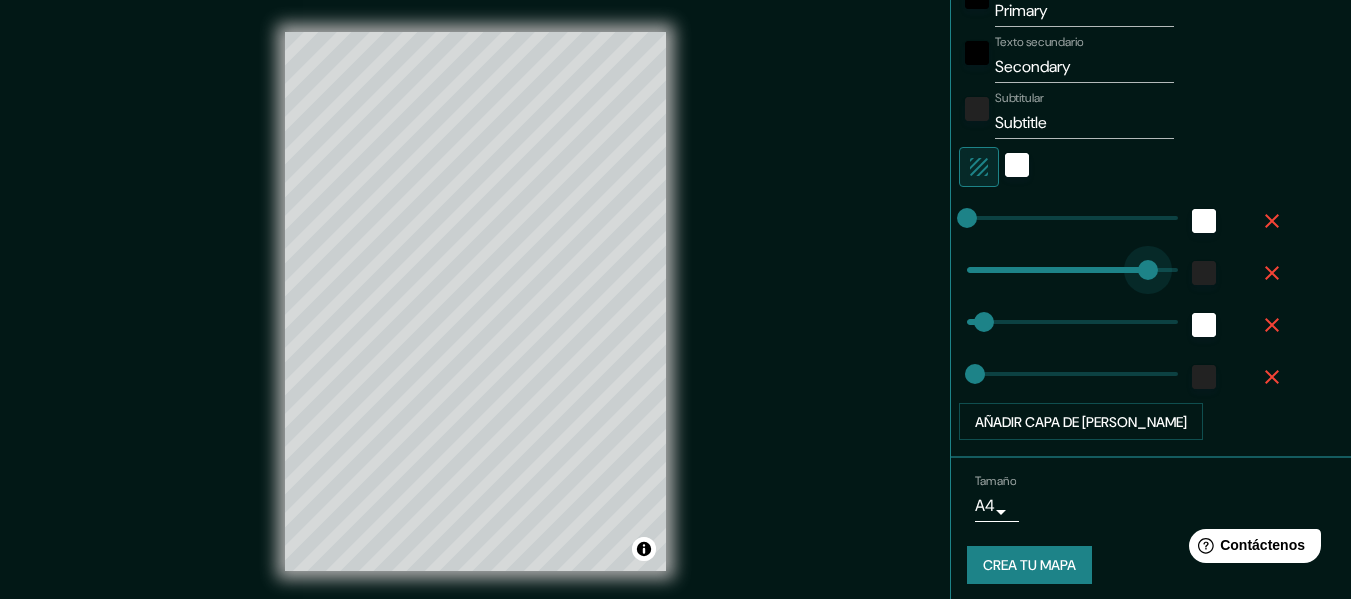 drag, startPoint x: 969, startPoint y: 267, endPoint x: 1133, endPoint y: 267, distance: 164 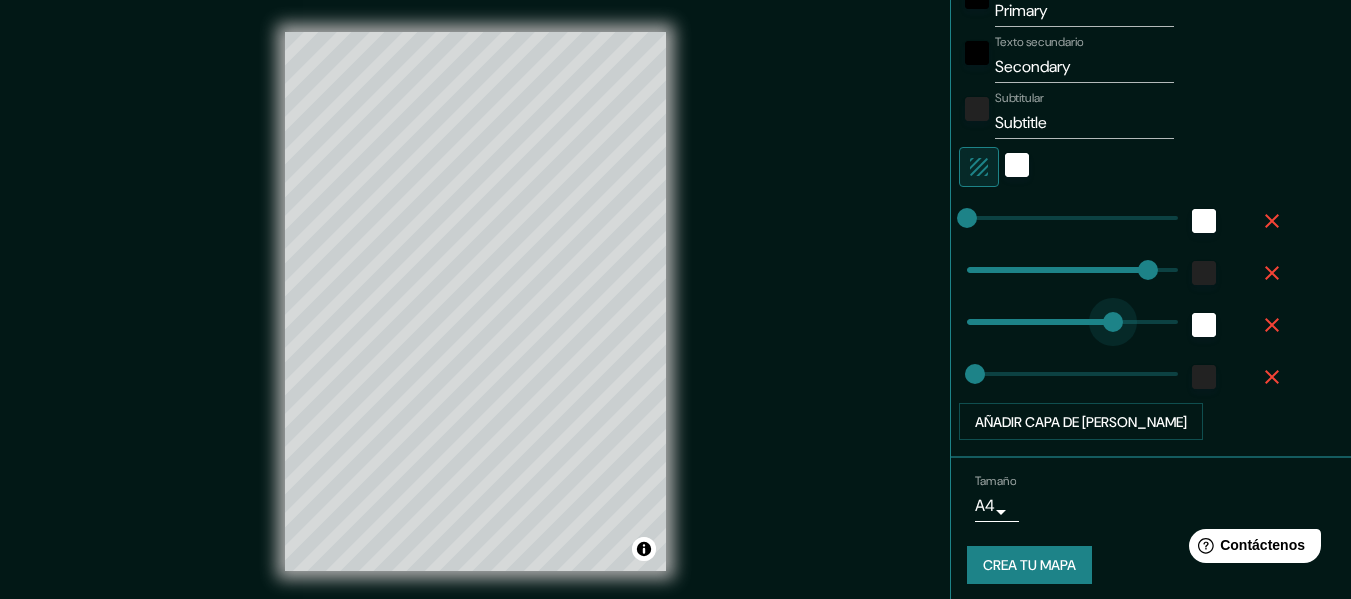 type on "302" 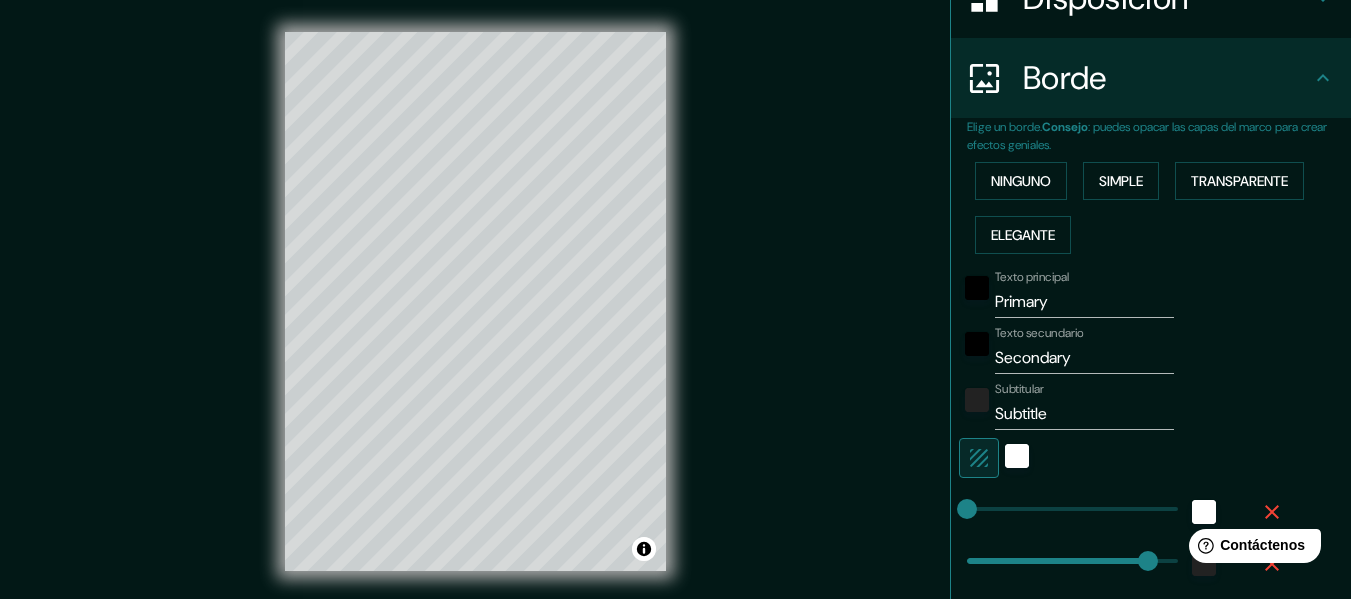 scroll, scrollTop: 248, scrollLeft: 0, axis: vertical 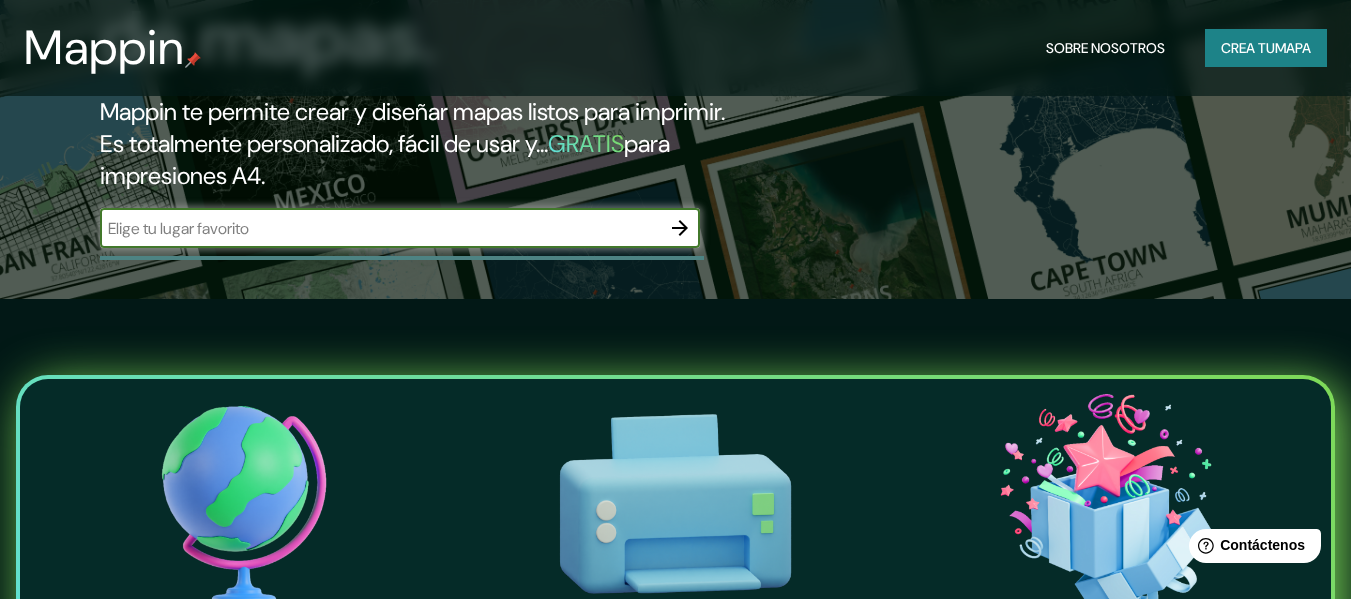 click 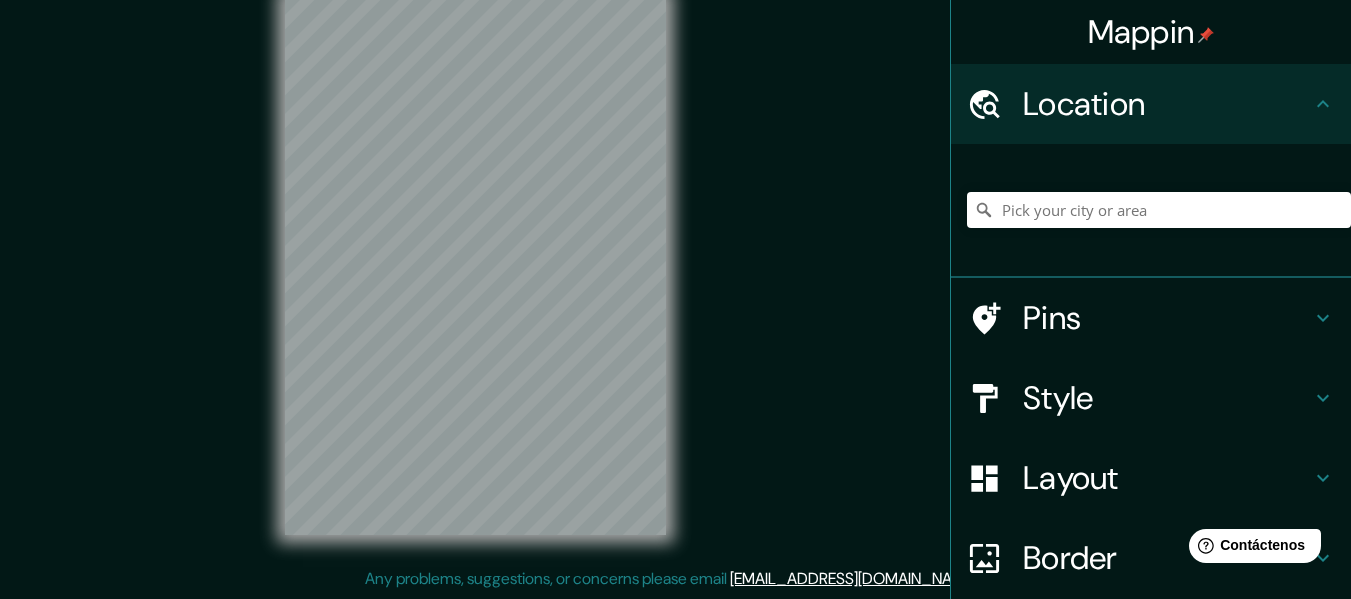 scroll, scrollTop: 0, scrollLeft: 0, axis: both 